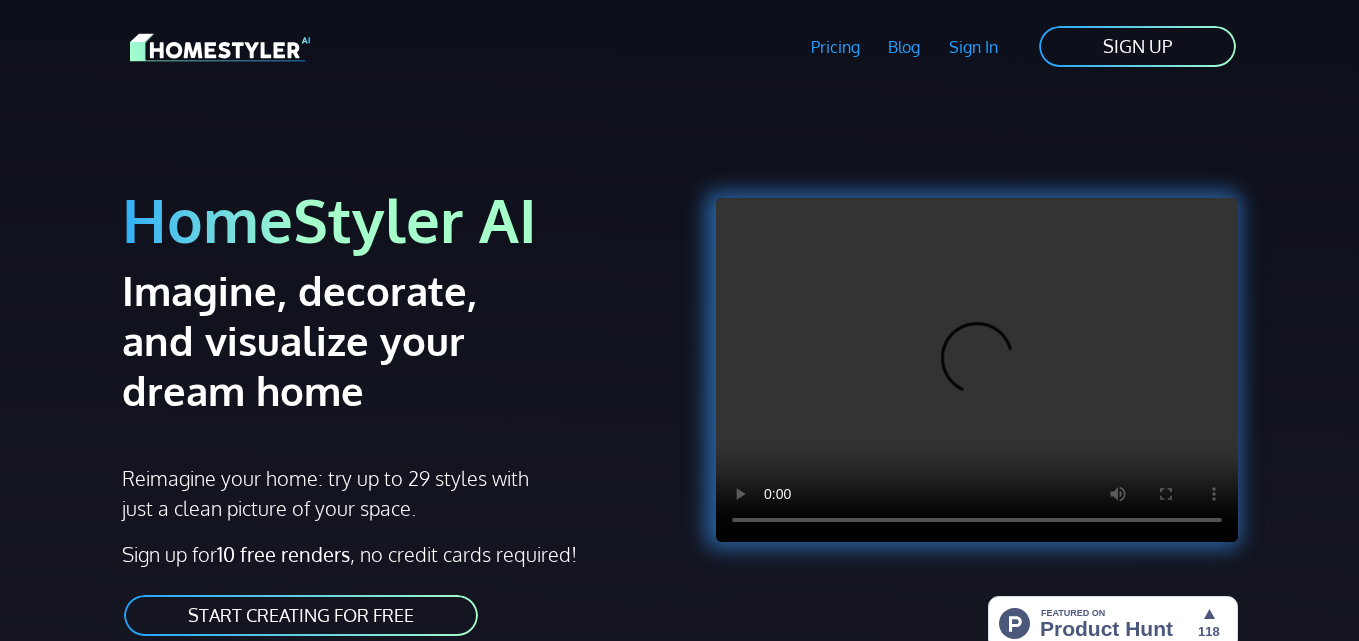 scroll, scrollTop: 0, scrollLeft: 0, axis: both 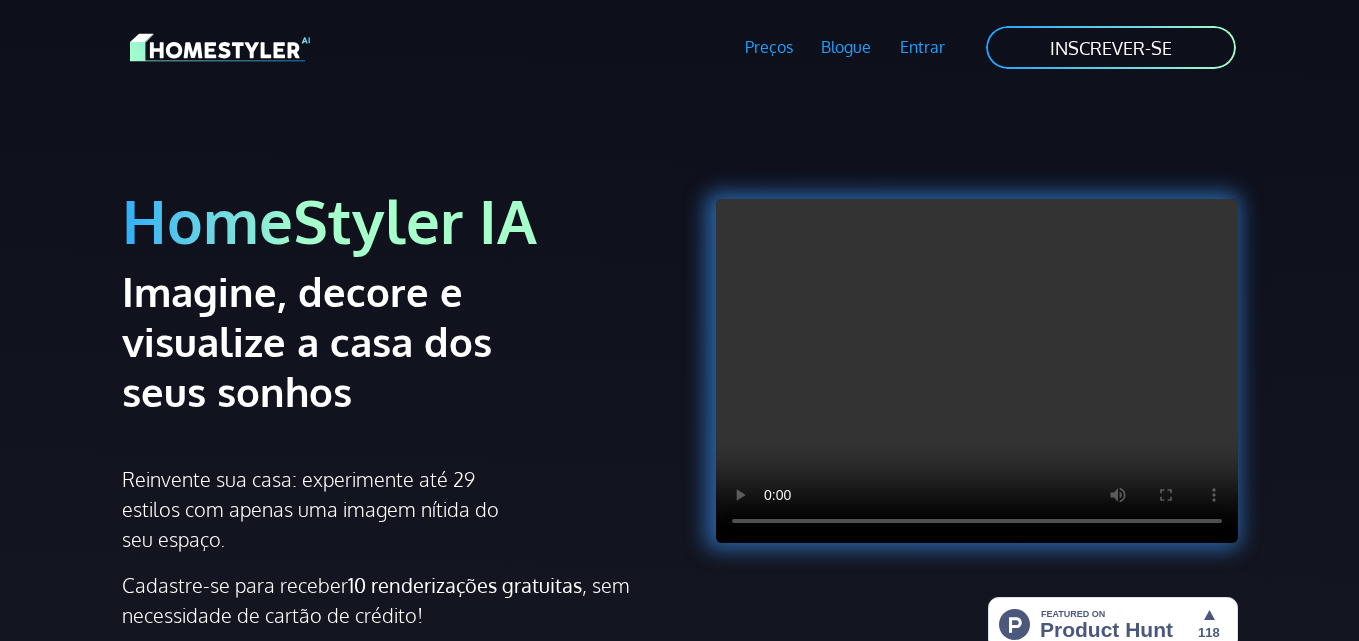 drag, startPoint x: 194, startPoint y: 345, endPoint x: 369, endPoint y: 414, distance: 188.11166 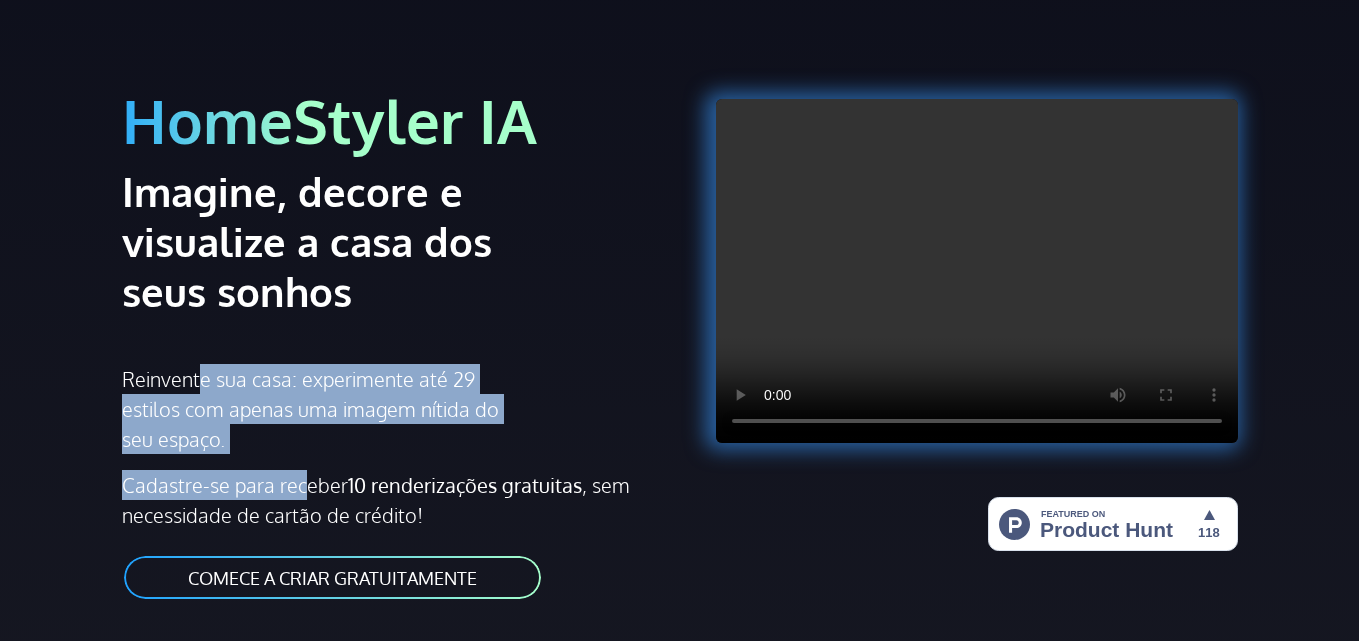 drag, startPoint x: 192, startPoint y: 380, endPoint x: 287, endPoint y: 458, distance: 122.91867 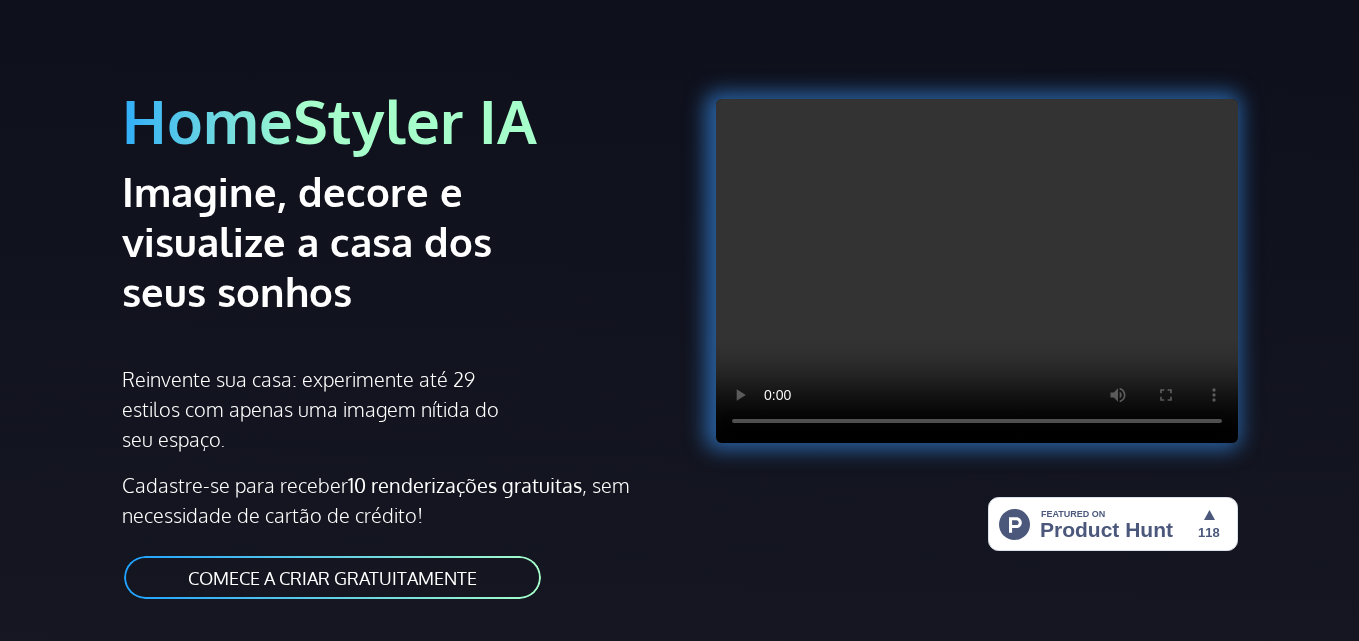 drag, startPoint x: 181, startPoint y: 483, endPoint x: 423, endPoint y: 529, distance: 246.33311 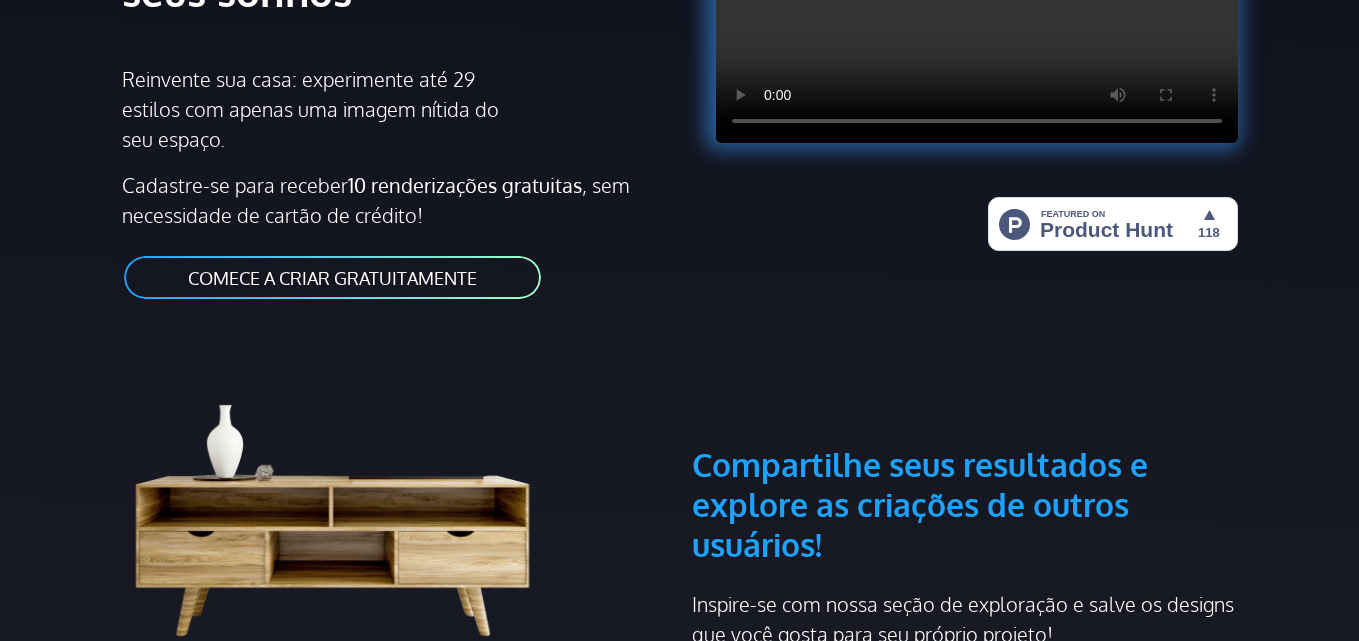 scroll, scrollTop: 500, scrollLeft: 0, axis: vertical 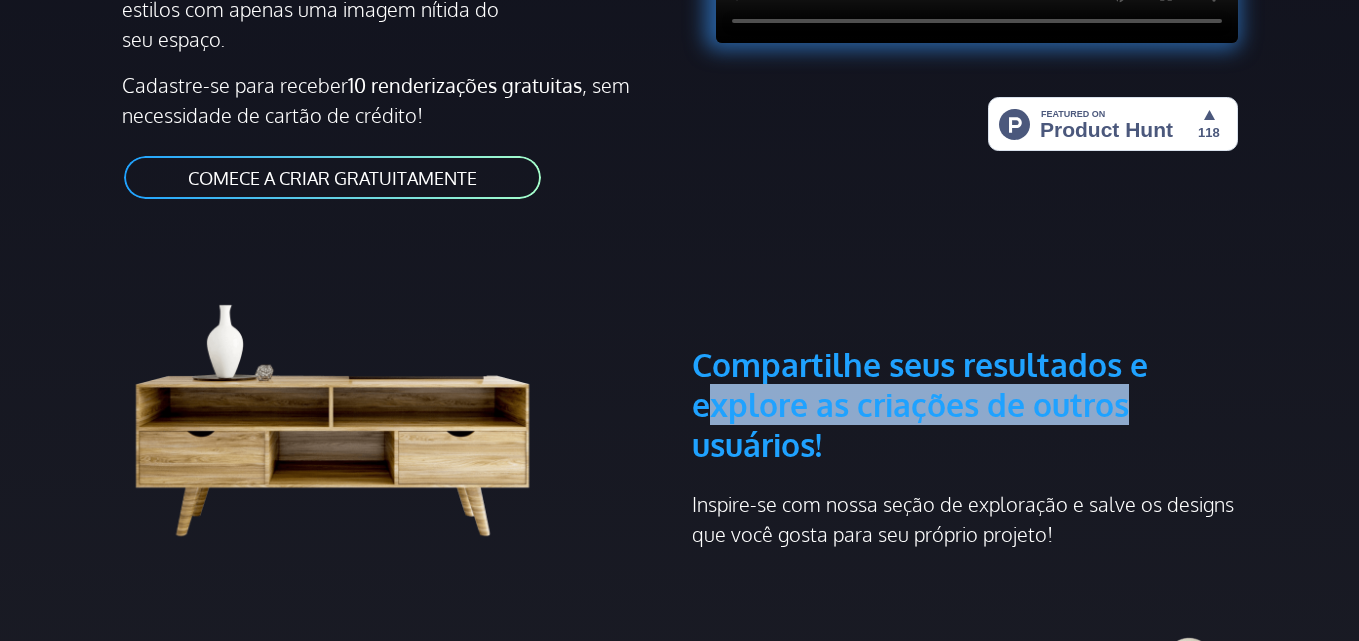 drag, startPoint x: 712, startPoint y: 414, endPoint x: 823, endPoint y: 425, distance: 111.54372 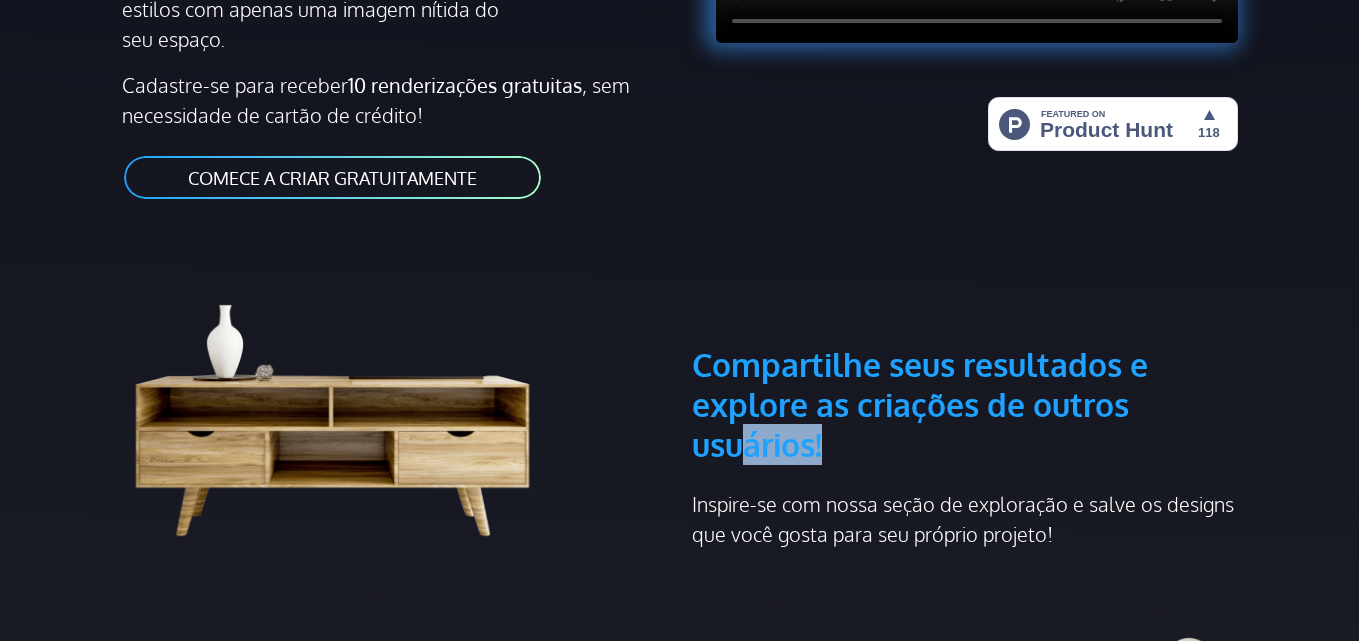 drag, startPoint x: 745, startPoint y: 447, endPoint x: 876, endPoint y: 451, distance: 131.06105 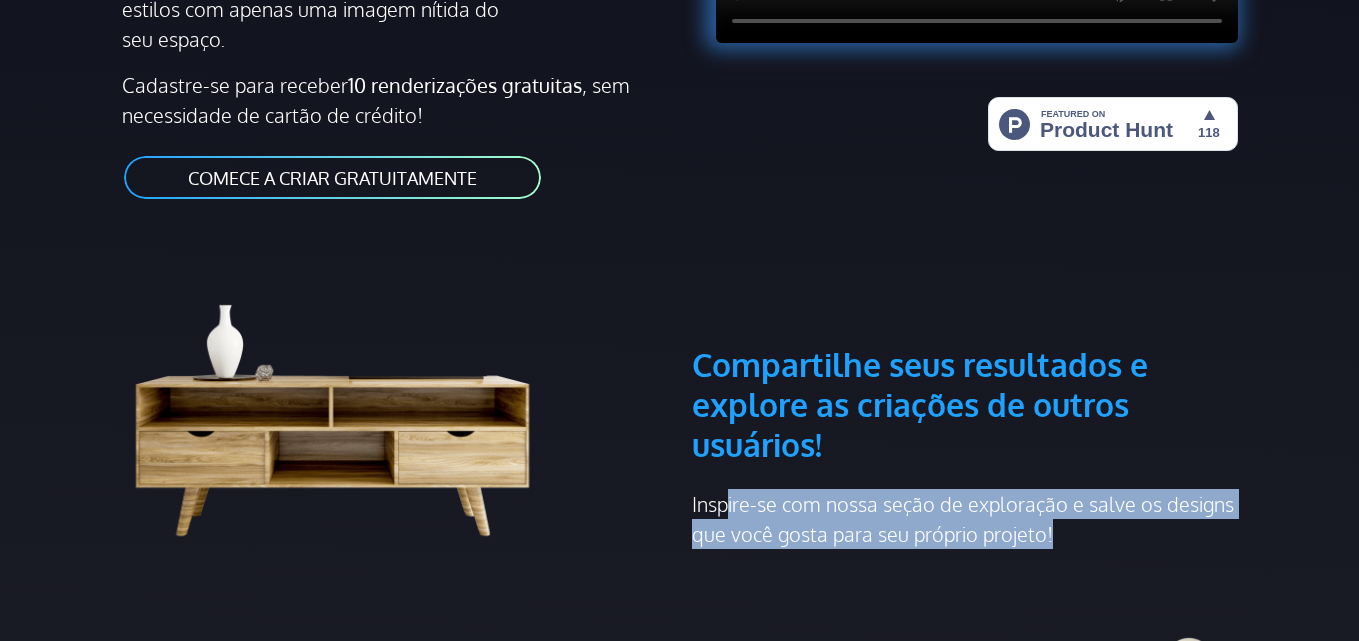 drag, startPoint x: 729, startPoint y: 511, endPoint x: 835, endPoint y: 472, distance: 112.94689 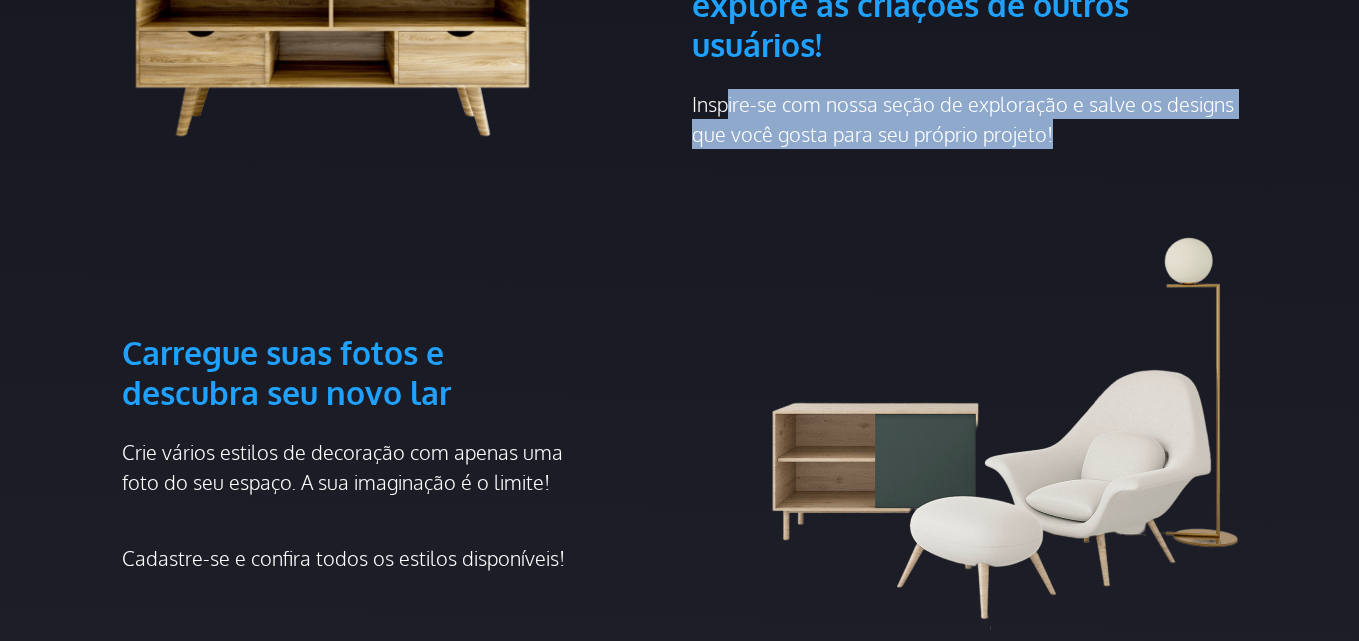 scroll, scrollTop: 1100, scrollLeft: 0, axis: vertical 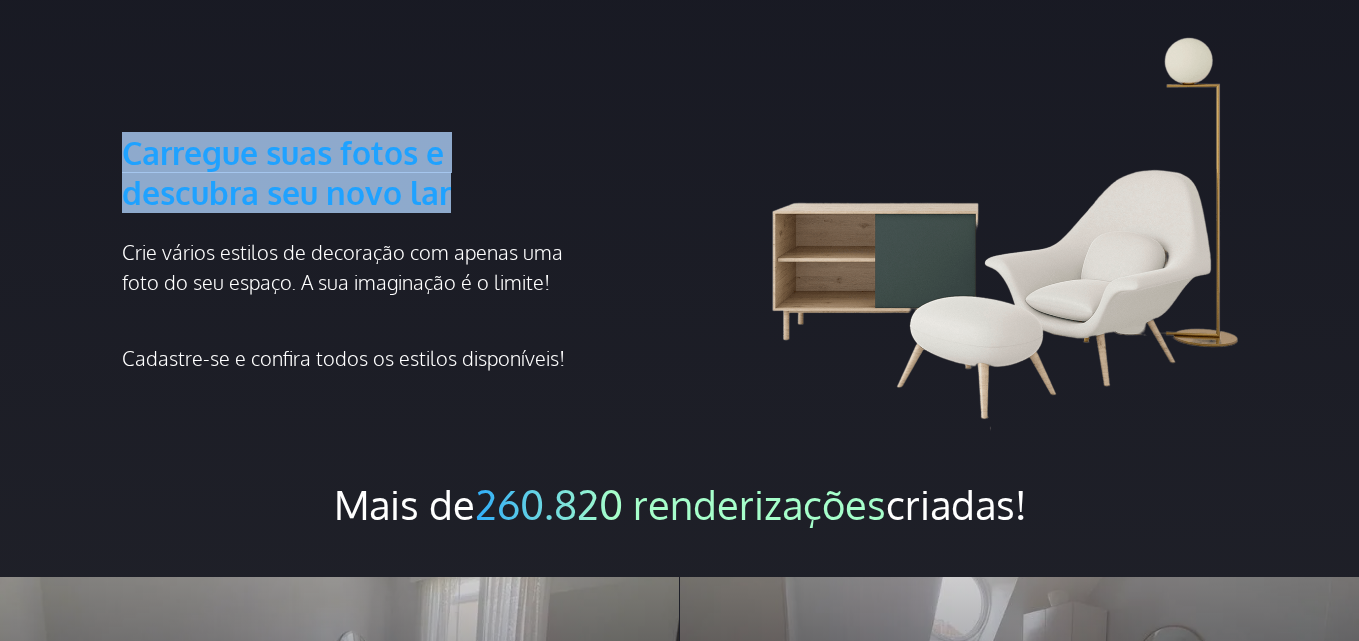 drag, startPoint x: 143, startPoint y: 152, endPoint x: 490, endPoint y: 202, distance: 350.5838 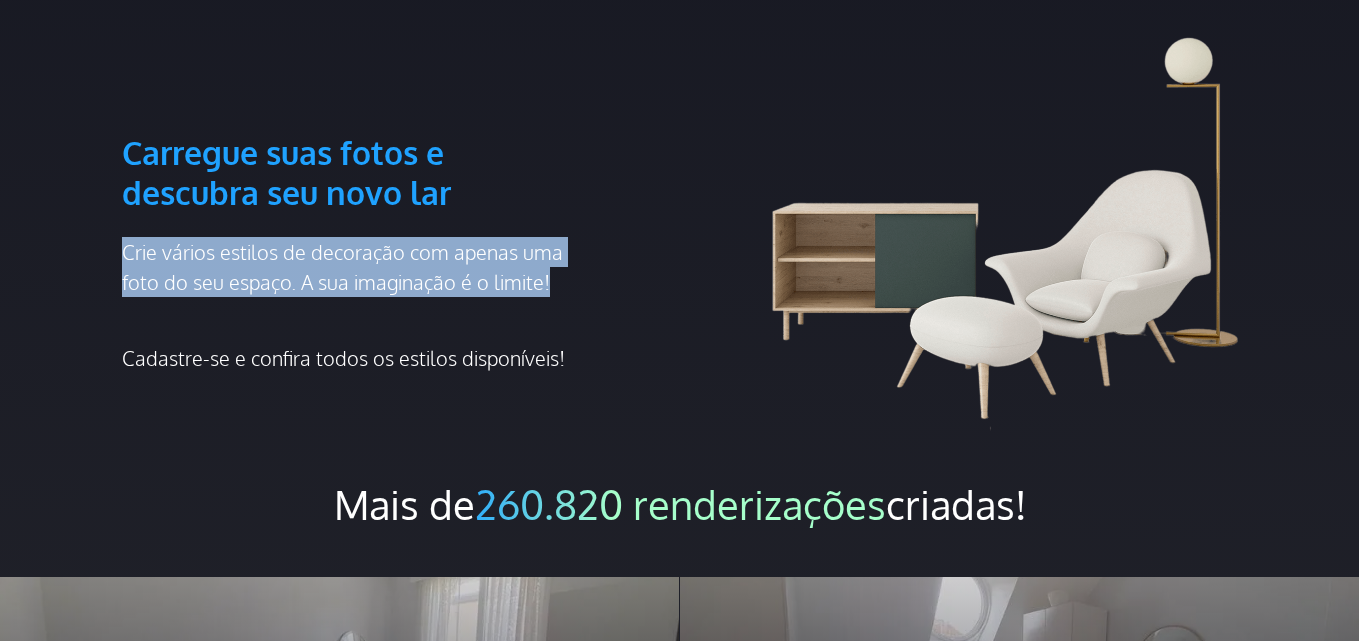 drag, startPoint x: 126, startPoint y: 254, endPoint x: 543, endPoint y: 284, distance: 418.07776 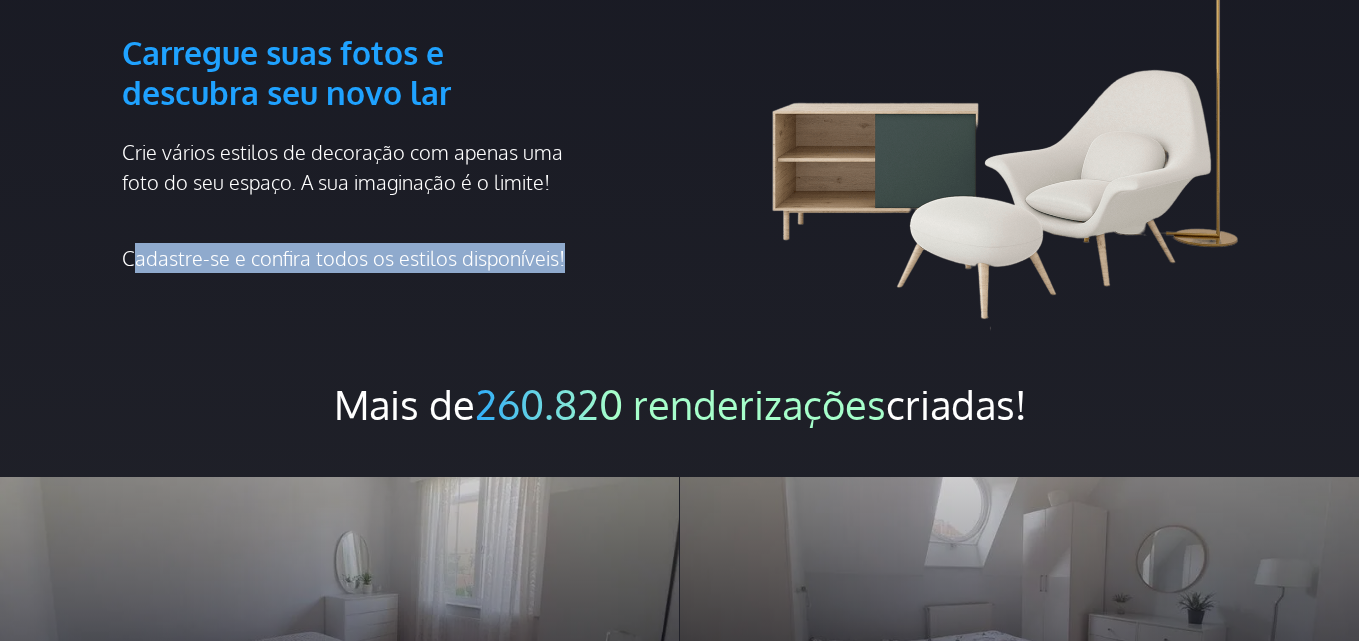 drag, startPoint x: 133, startPoint y: 261, endPoint x: 571, endPoint y: 266, distance: 438.02853 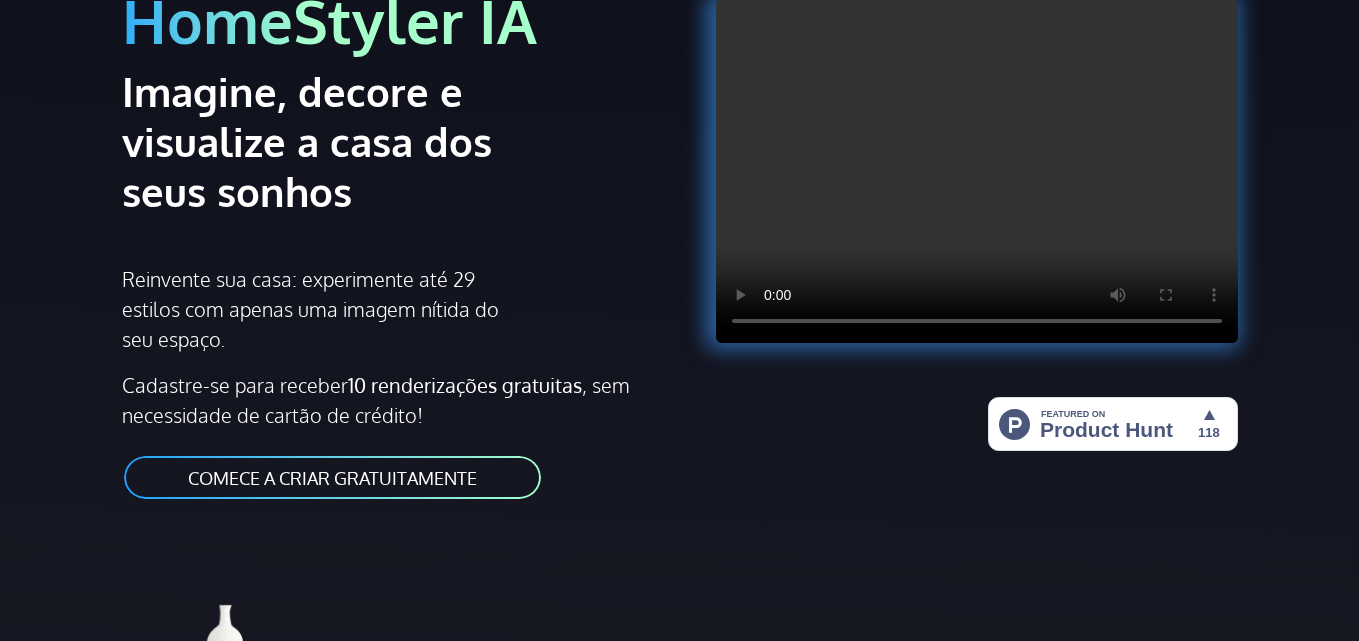 scroll, scrollTop: 500, scrollLeft: 0, axis: vertical 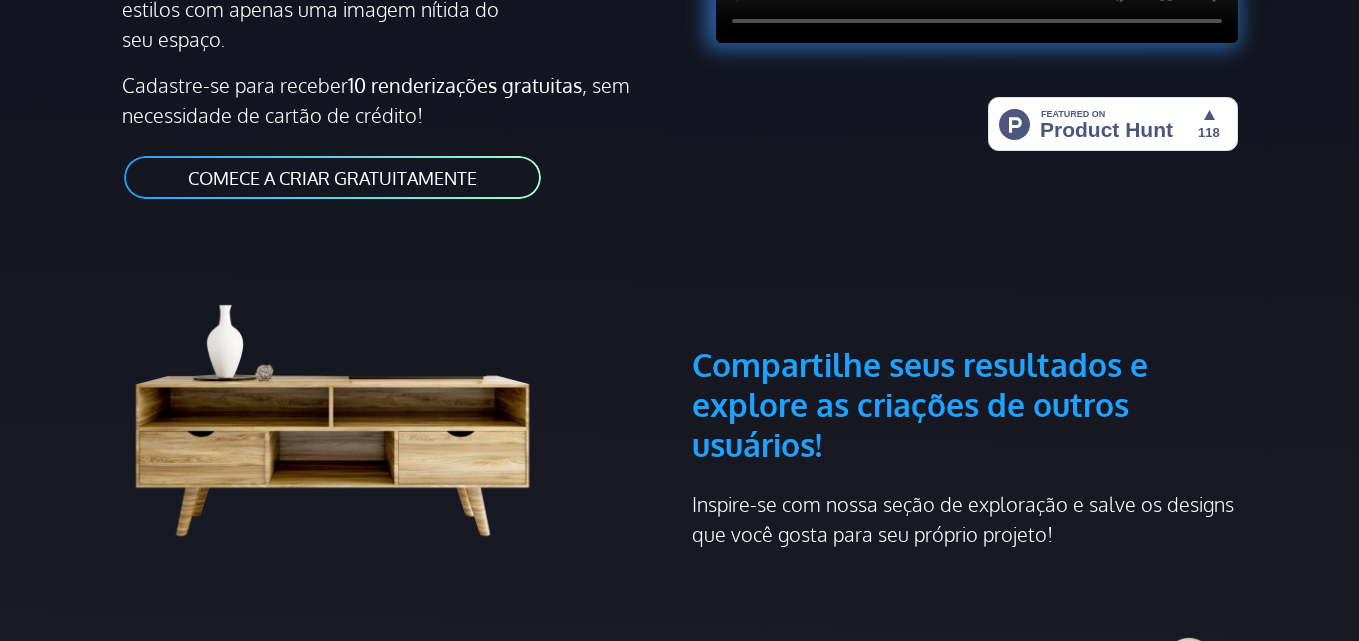 click on "COMECE A CRIAR GRATUITAMENTE" at bounding box center (332, 177) 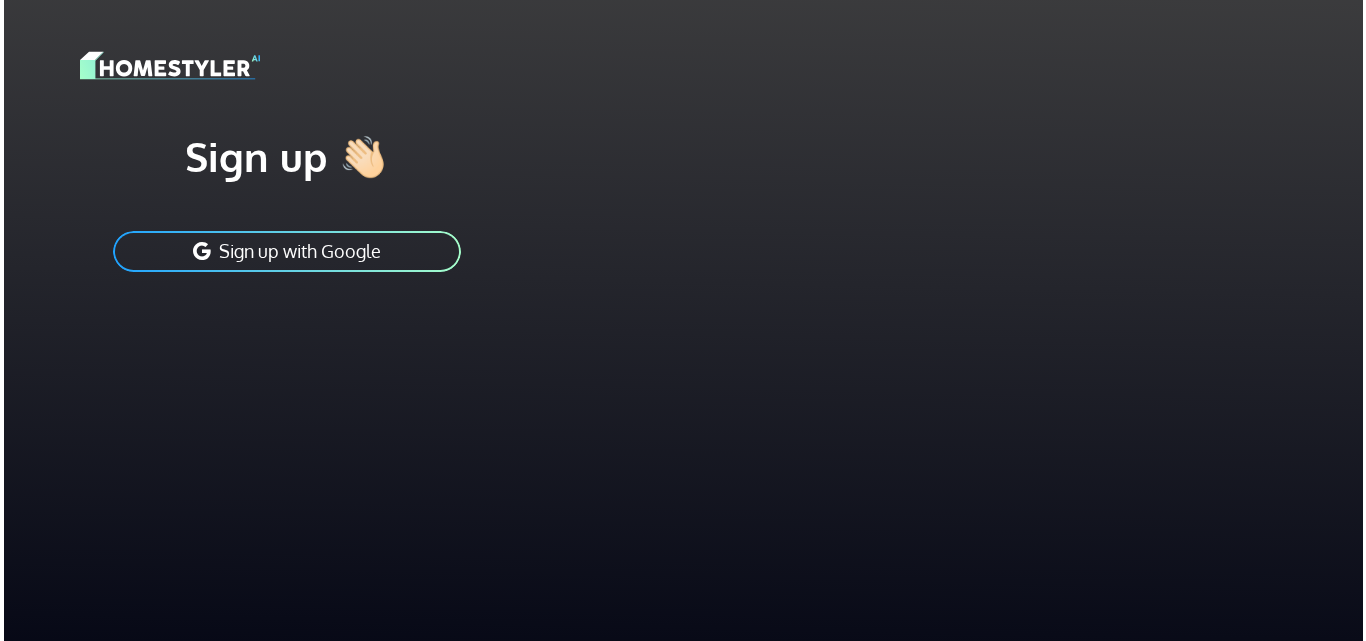 scroll, scrollTop: 0, scrollLeft: 0, axis: both 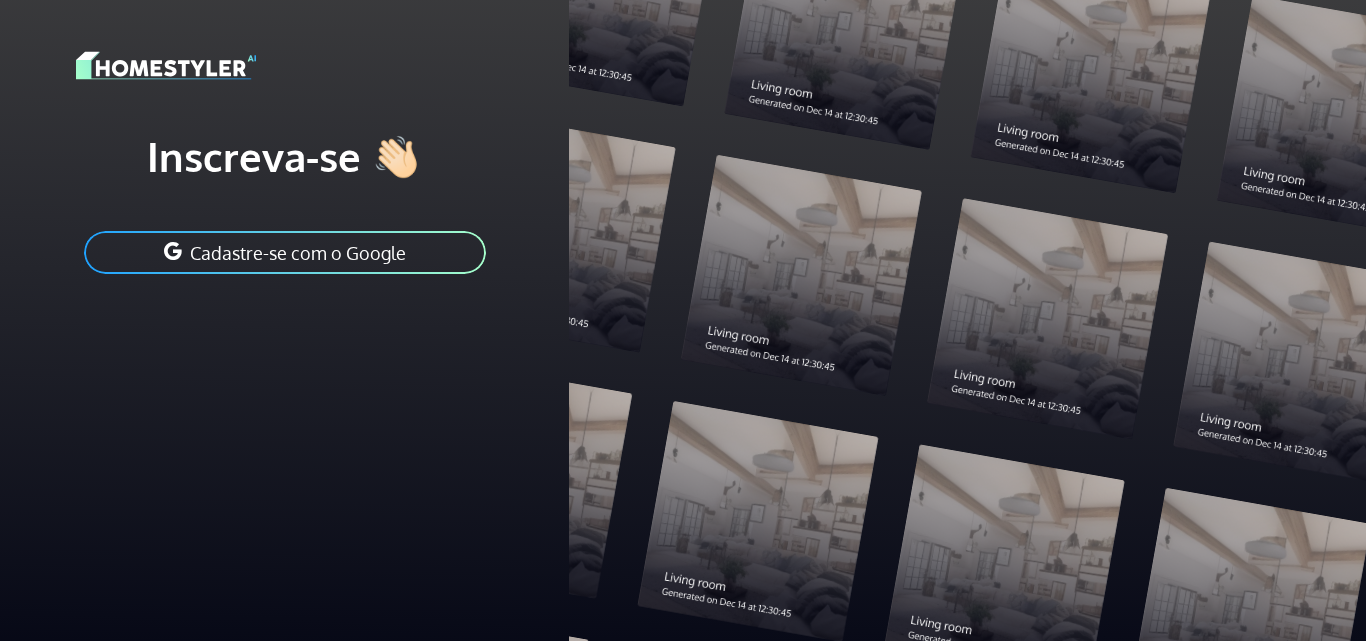 click on "Cadastre-se com o Google" at bounding box center (298, 253) 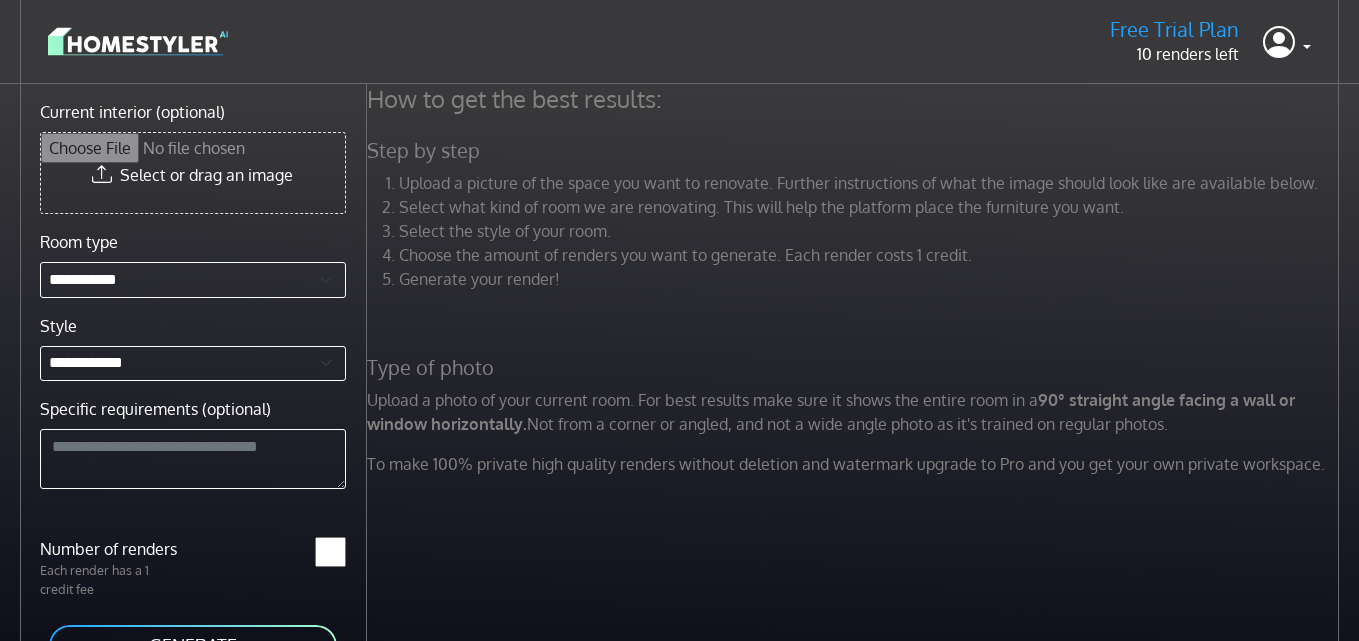 scroll, scrollTop: 0, scrollLeft: 0, axis: both 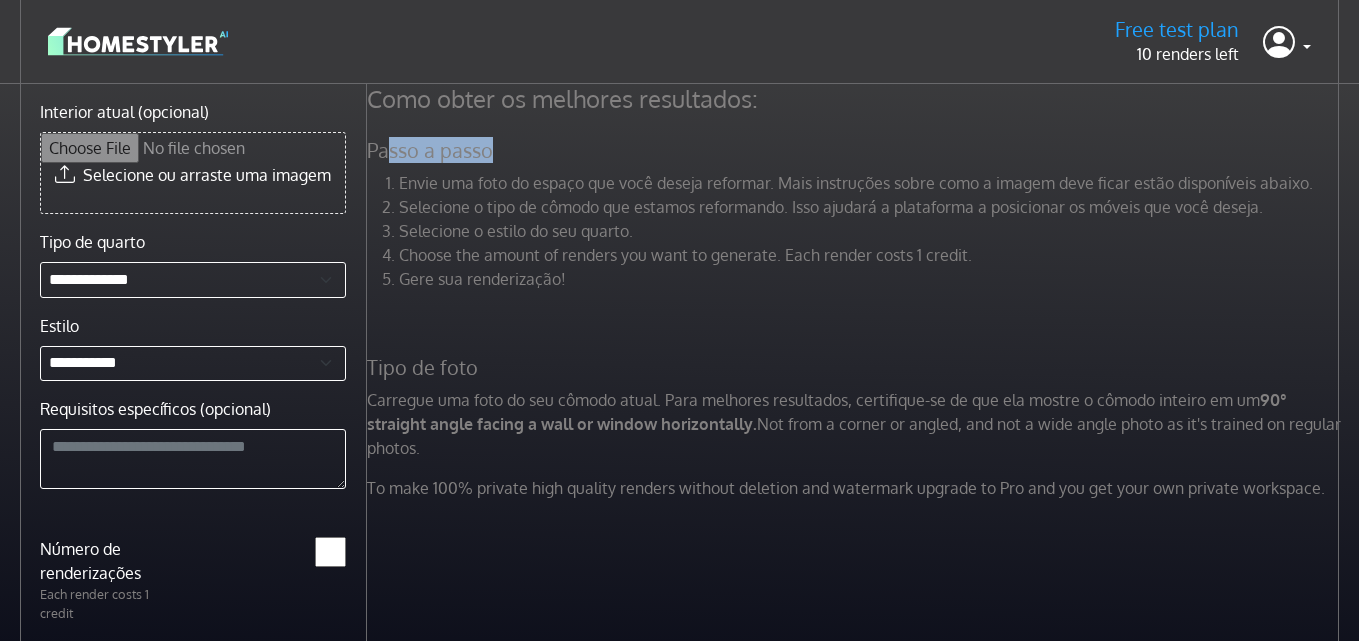 drag, startPoint x: 390, startPoint y: 152, endPoint x: 523, endPoint y: 152, distance: 133 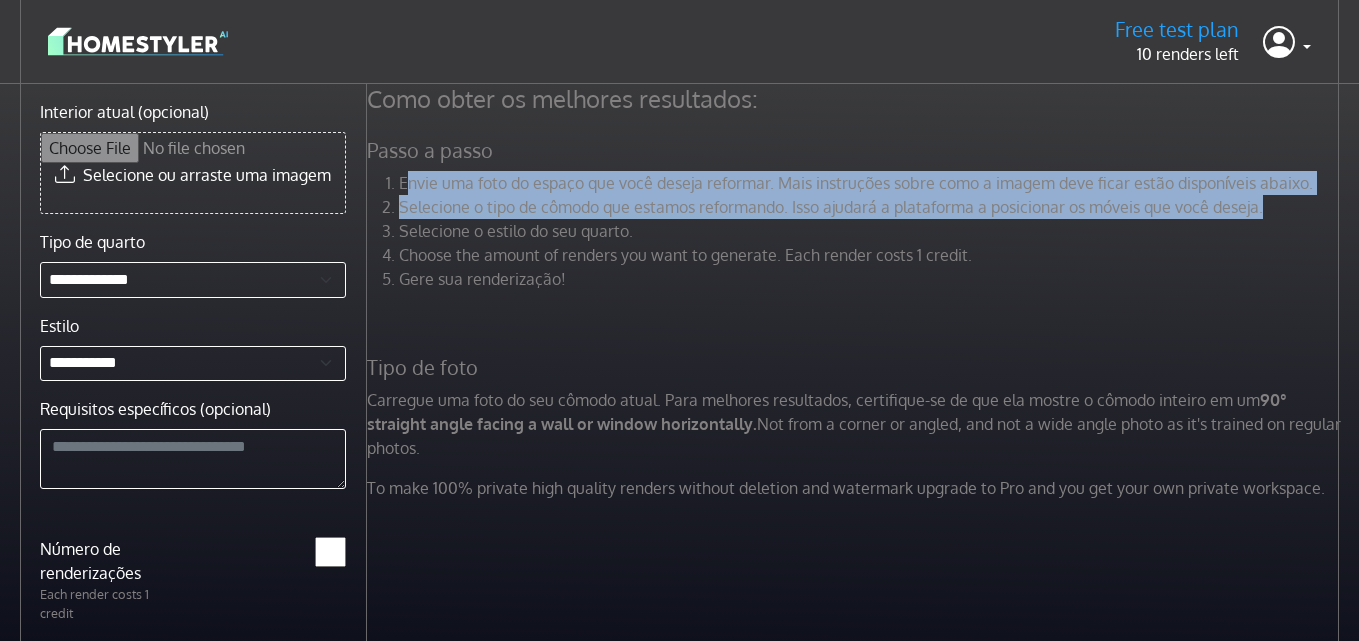 drag, startPoint x: 412, startPoint y: 182, endPoint x: 1270, endPoint y: 213, distance: 858.5598 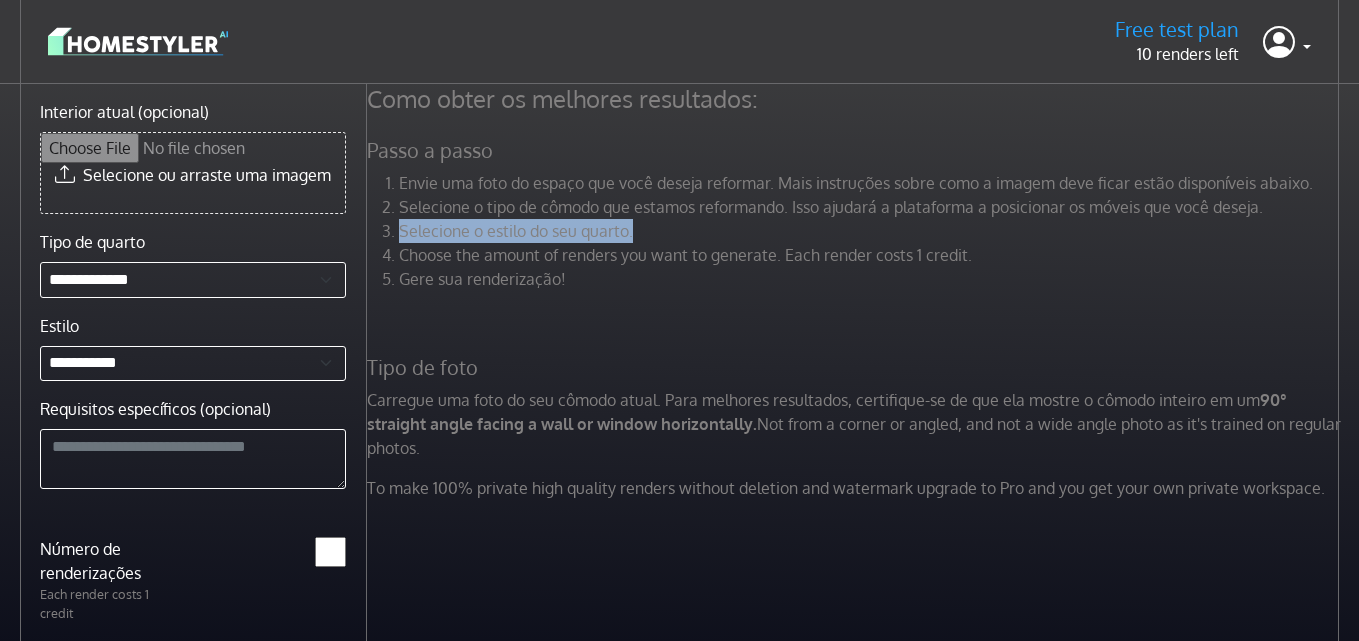 drag, startPoint x: 399, startPoint y: 225, endPoint x: 633, endPoint y: 236, distance: 234.2584 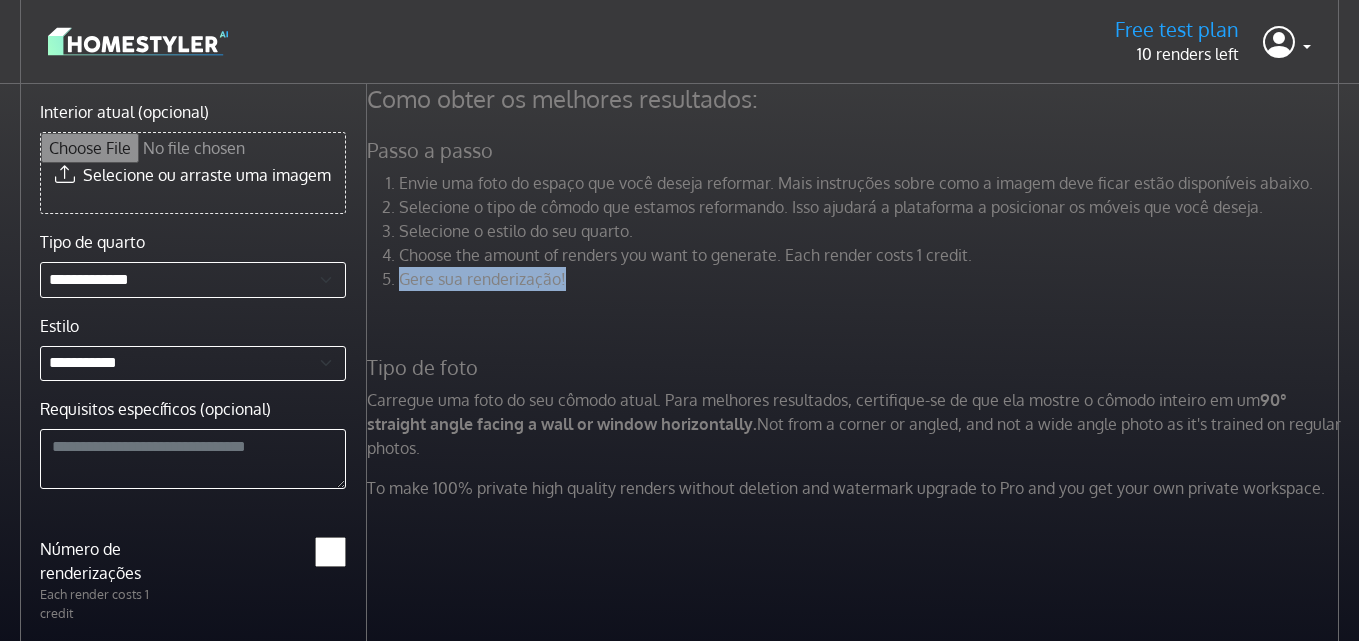 drag, startPoint x: 399, startPoint y: 275, endPoint x: 587, endPoint y: 281, distance: 188.09572 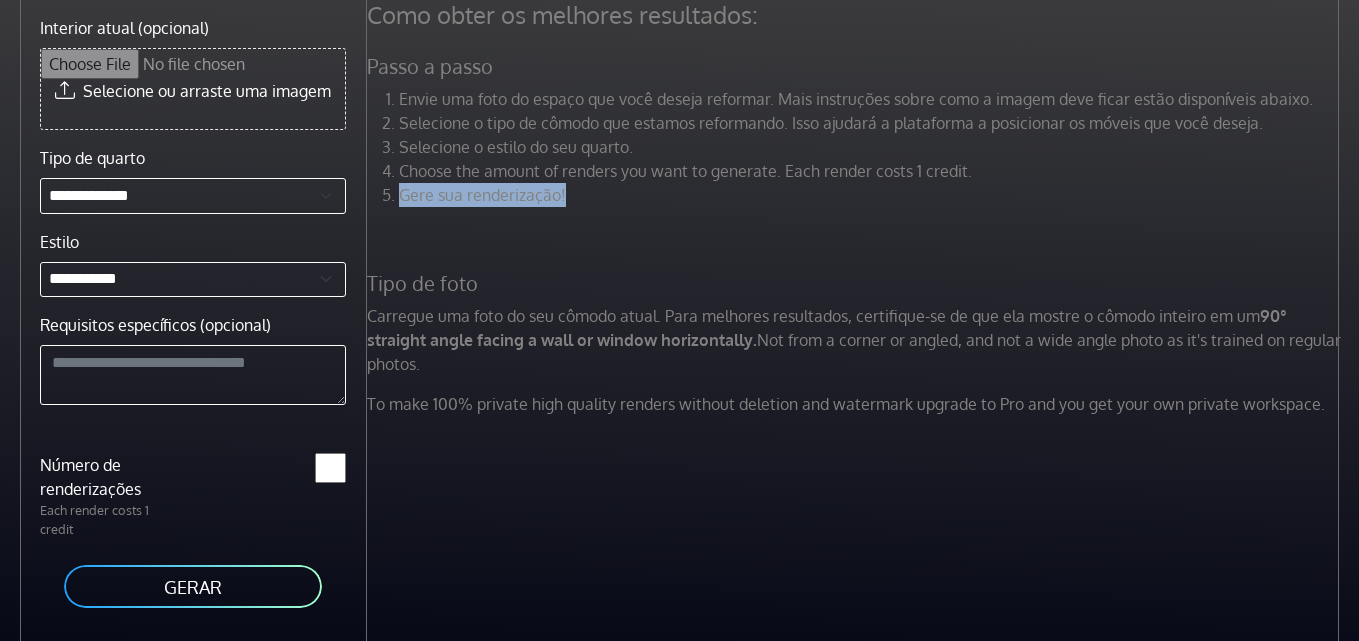 drag, startPoint x: 376, startPoint y: 403, endPoint x: 566, endPoint y: 429, distance: 191.77069 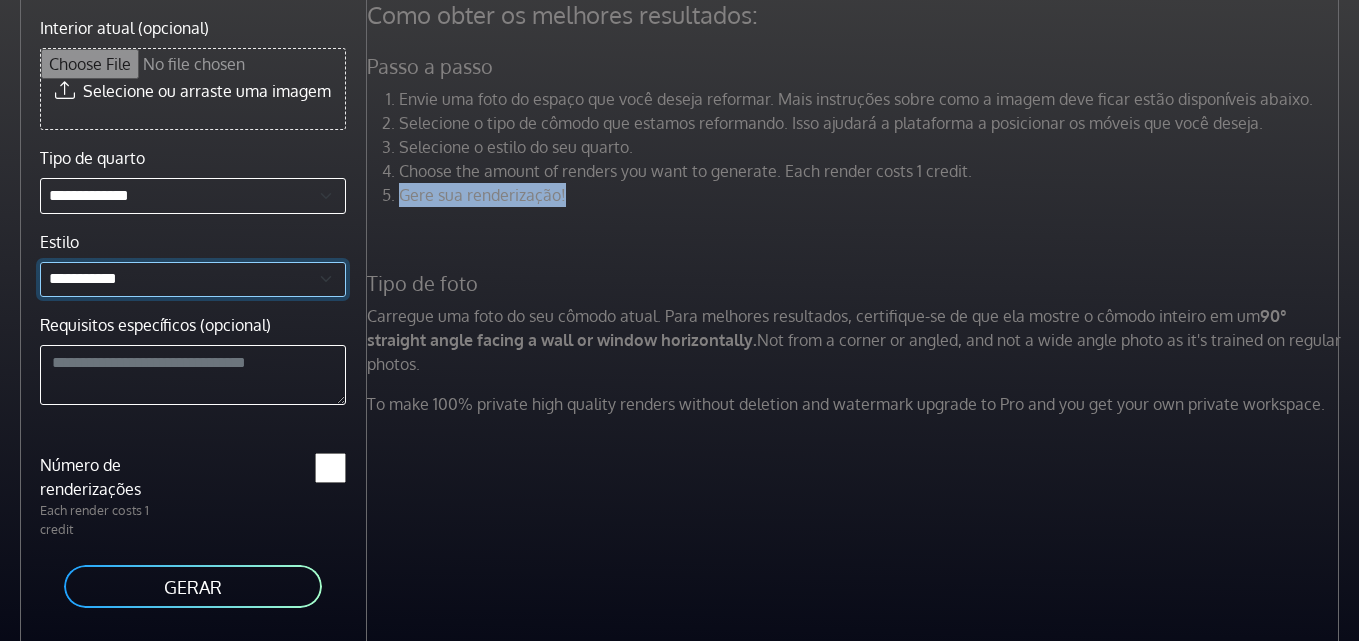 click on "**********" at bounding box center [193, 280] 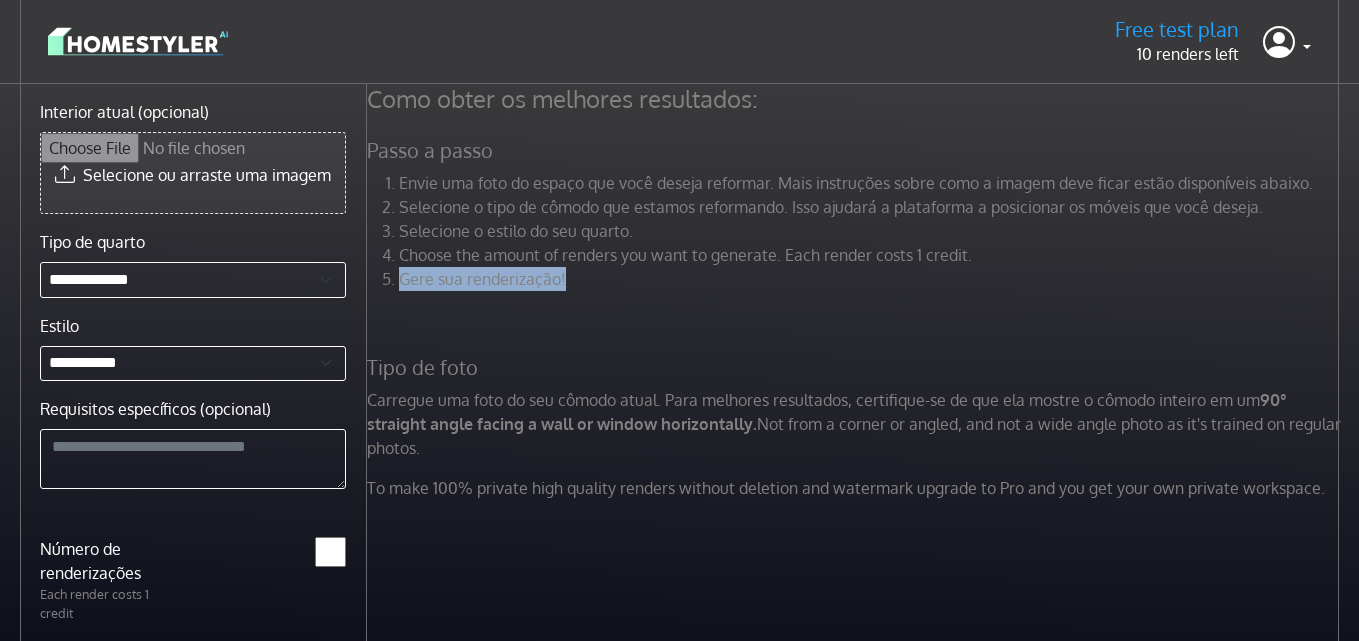 click on "Interior atual (opcional)" at bounding box center (193, 173) 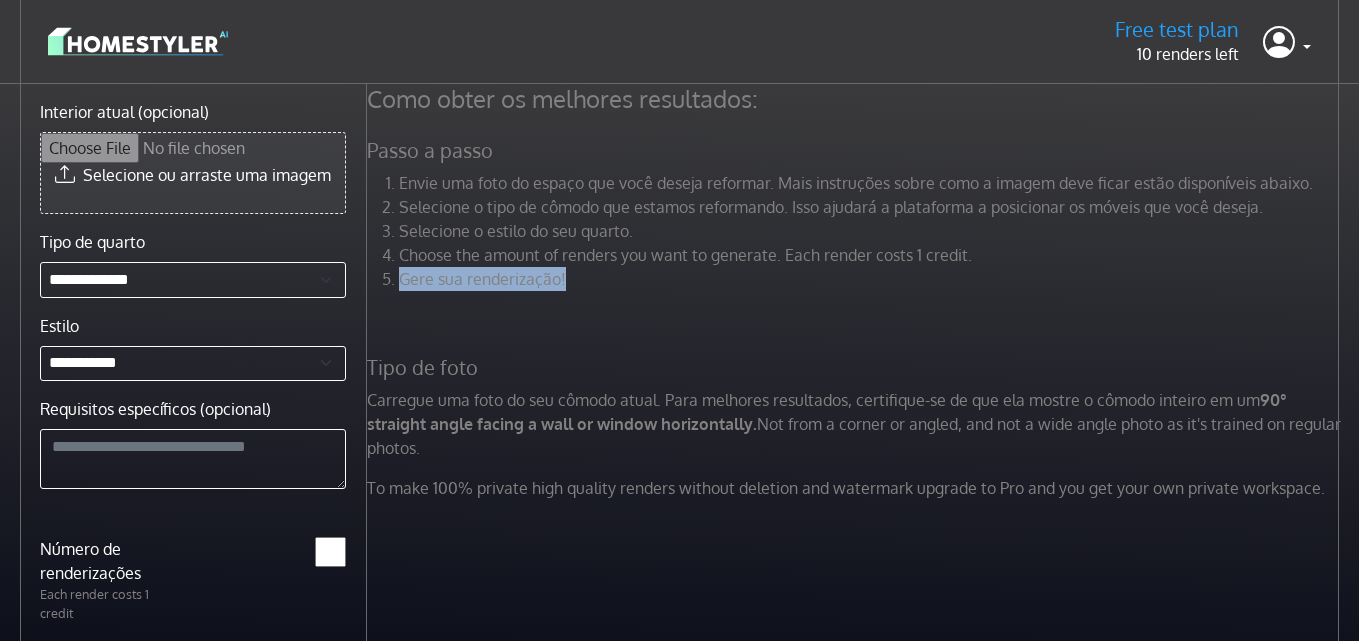 type on "**********" 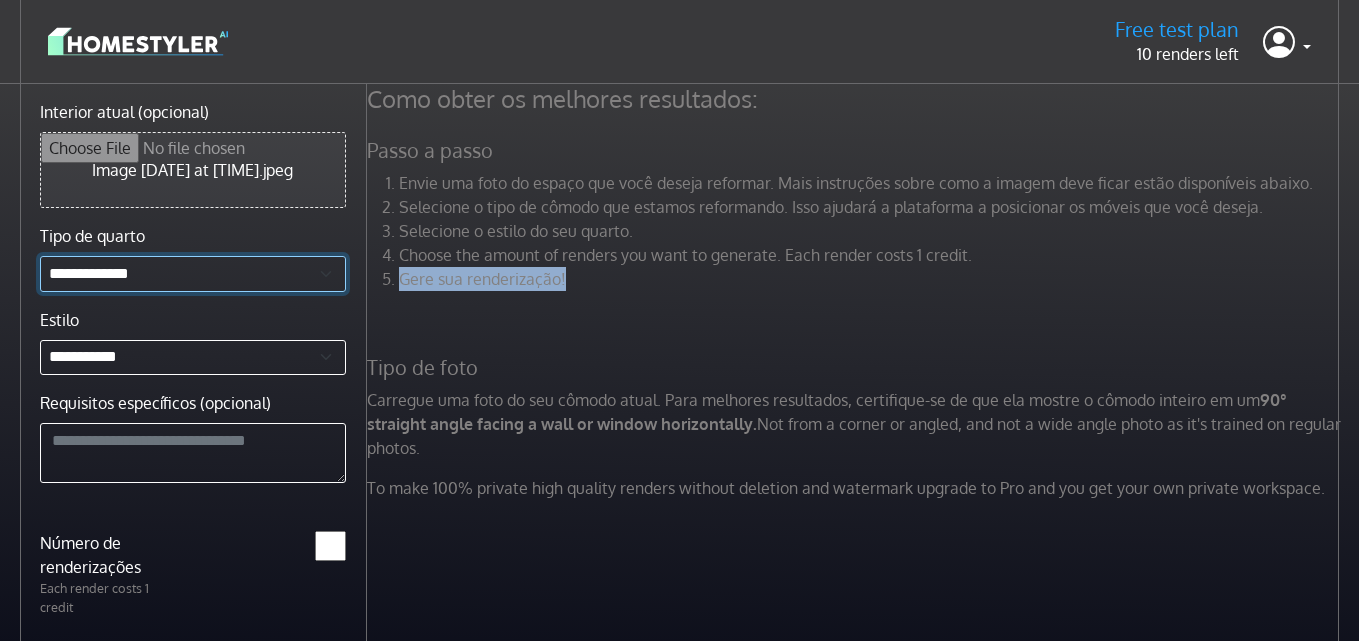 click on "**********" at bounding box center [193, 274] 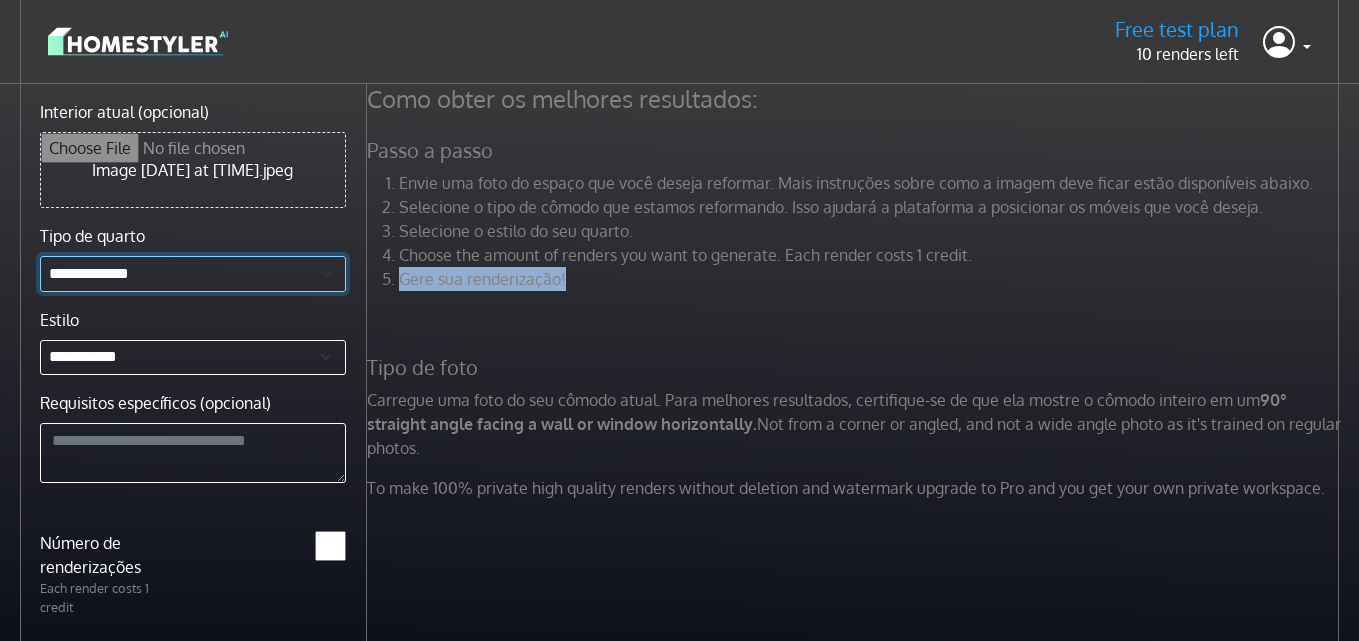 click on "**********" at bounding box center [193, 274] 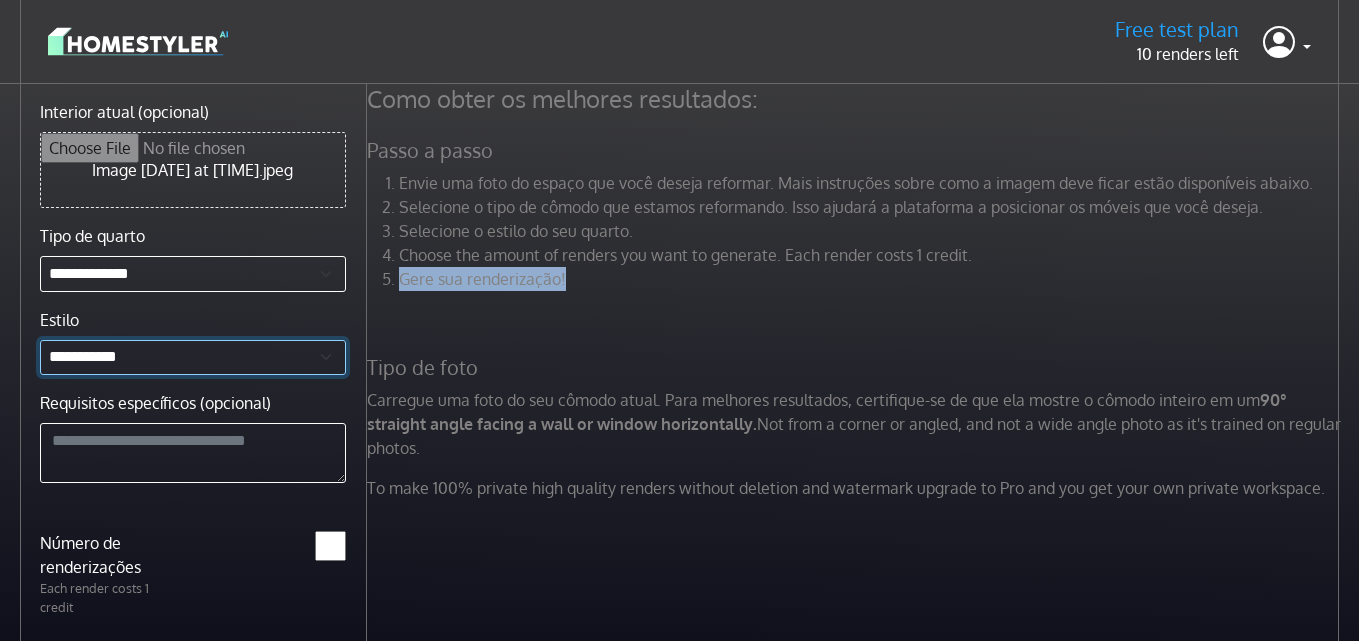 click on "**********" at bounding box center [193, 358] 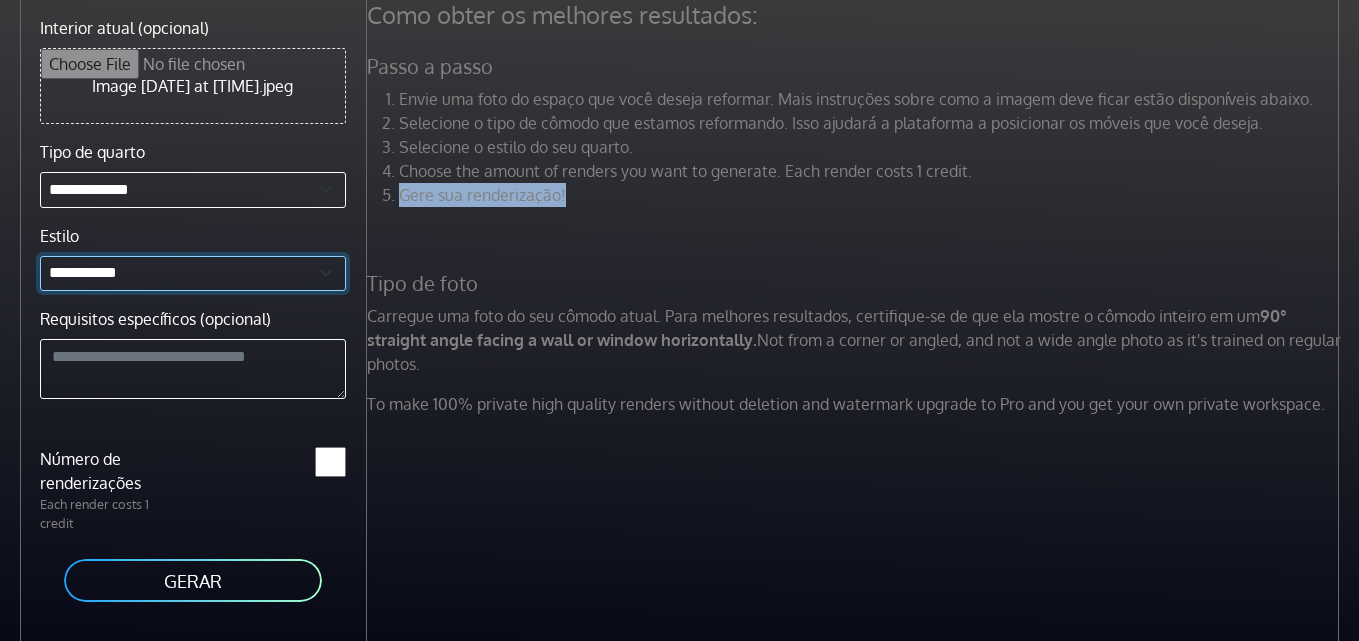 click on "**********" at bounding box center [193, 274] 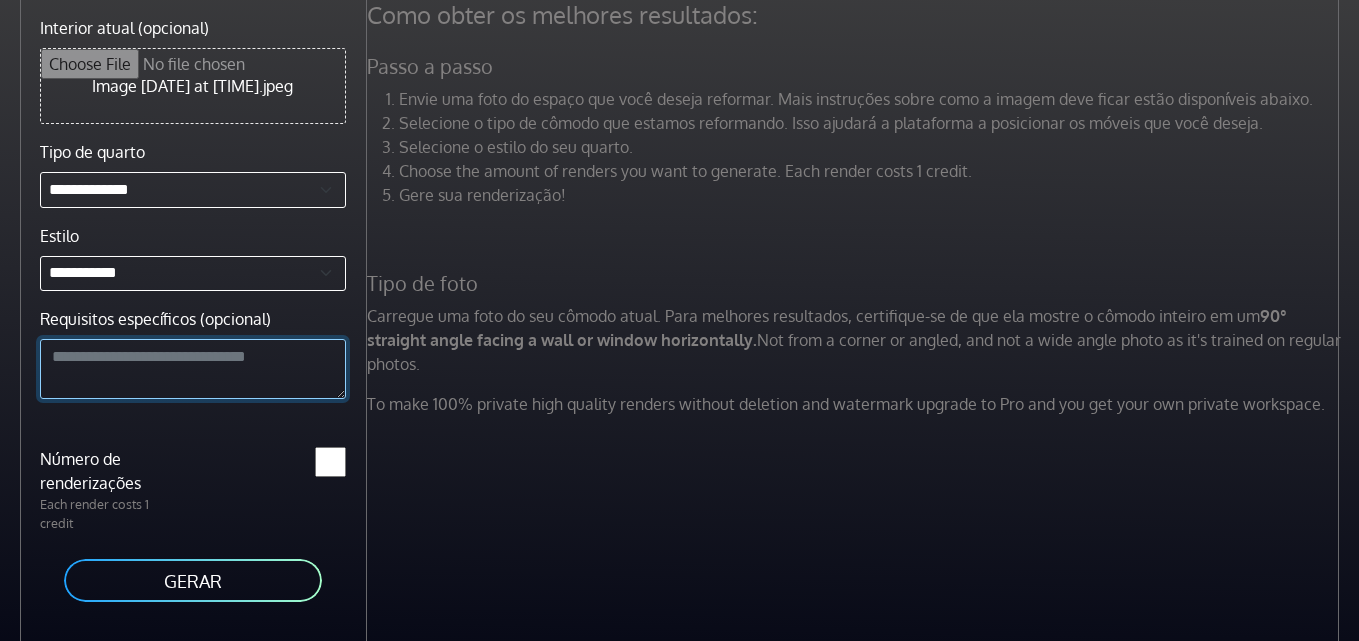 click on "Requisitos específicos (opcional)" at bounding box center [193, 369] 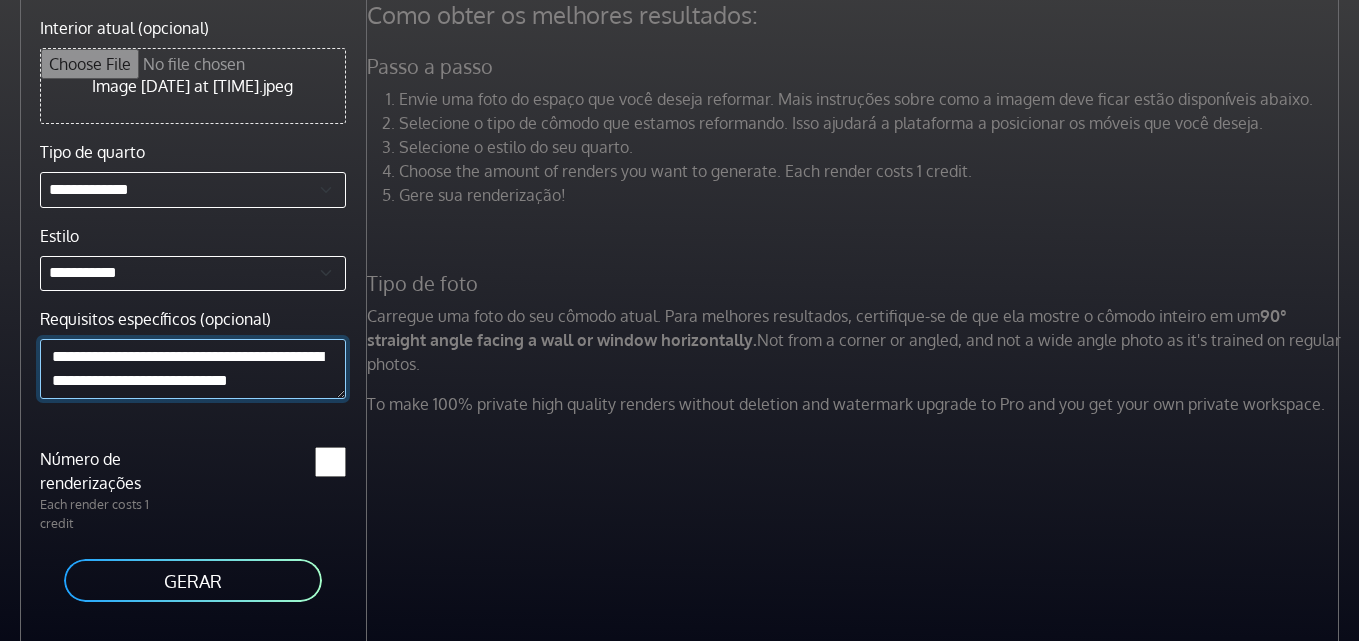 scroll, scrollTop: 17, scrollLeft: 0, axis: vertical 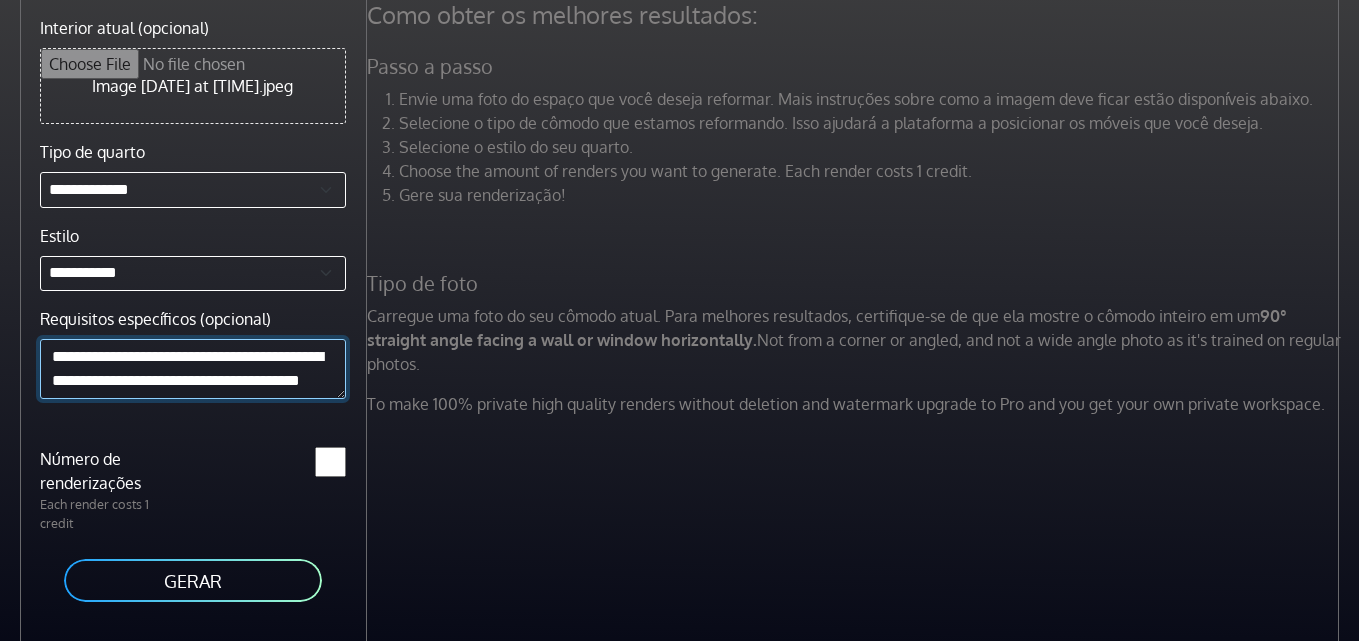 type on "**********" 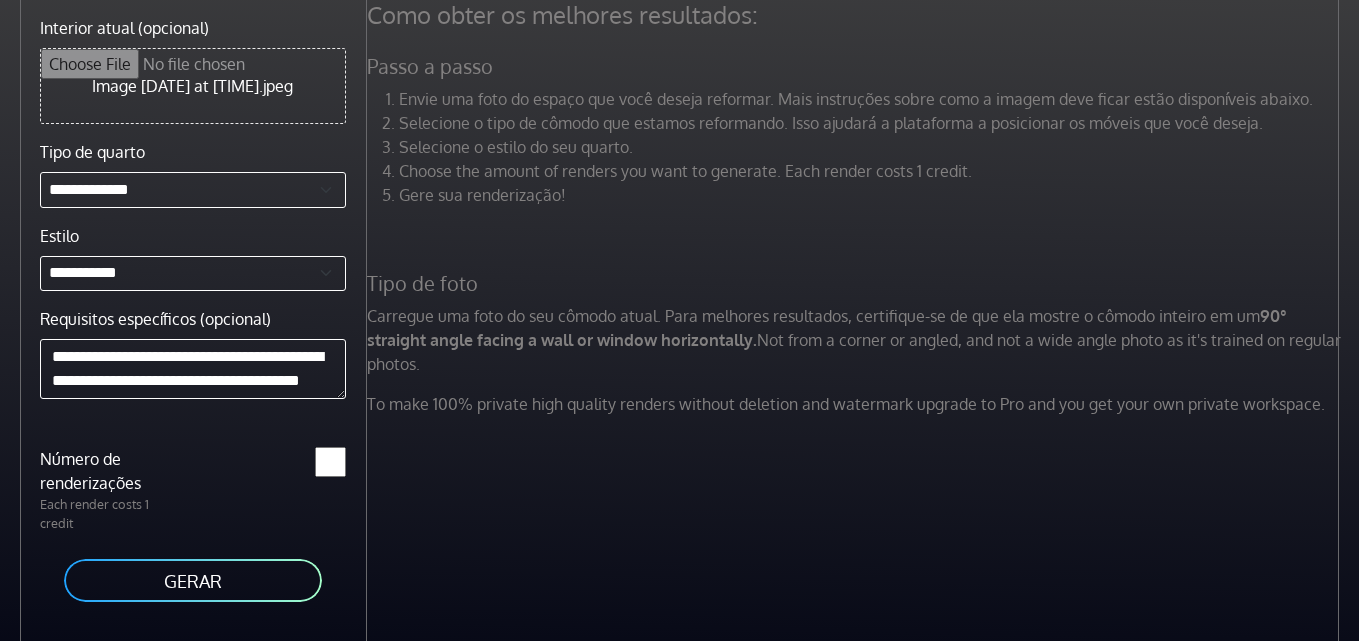 drag, startPoint x: 334, startPoint y: 479, endPoint x: 304, endPoint y: 479, distance: 30 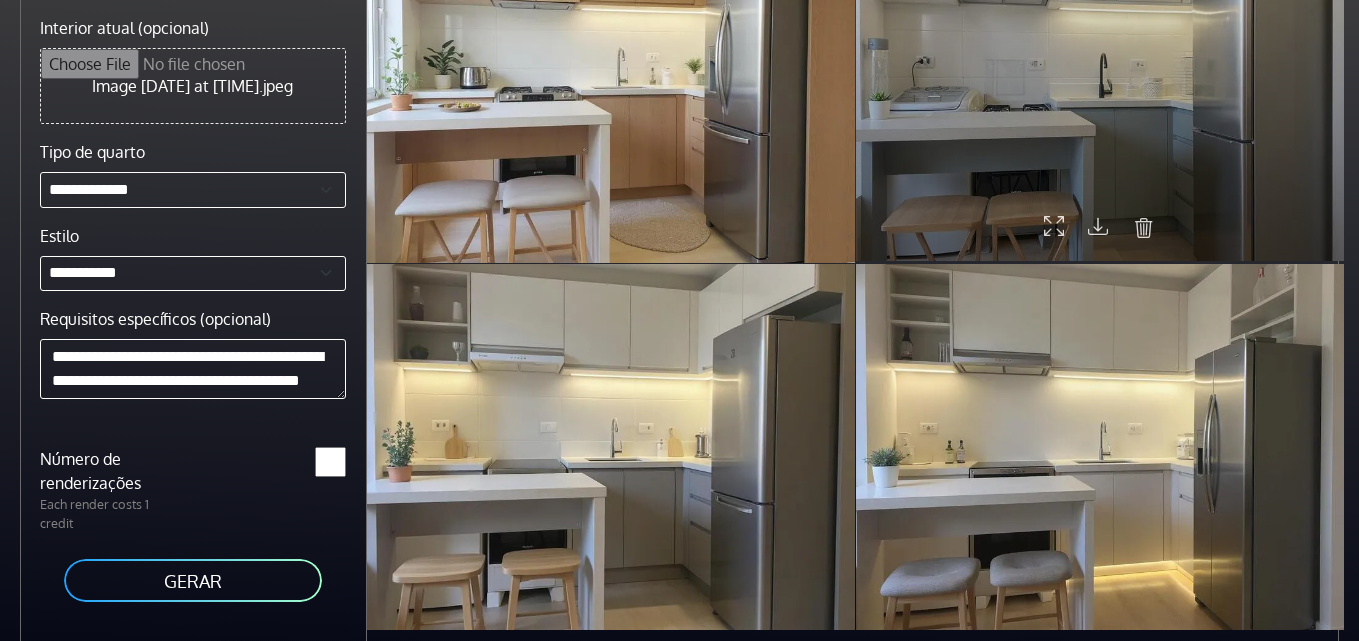 scroll, scrollTop: 0, scrollLeft: 0, axis: both 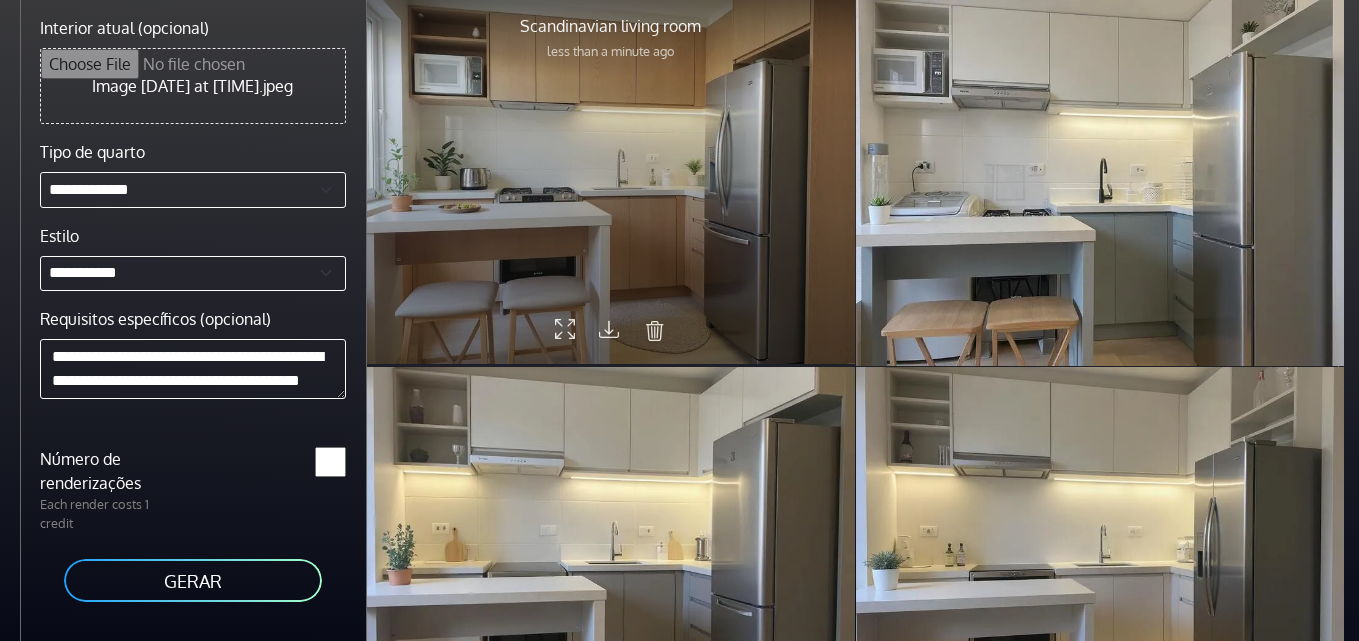 click at bounding box center [609, 329] 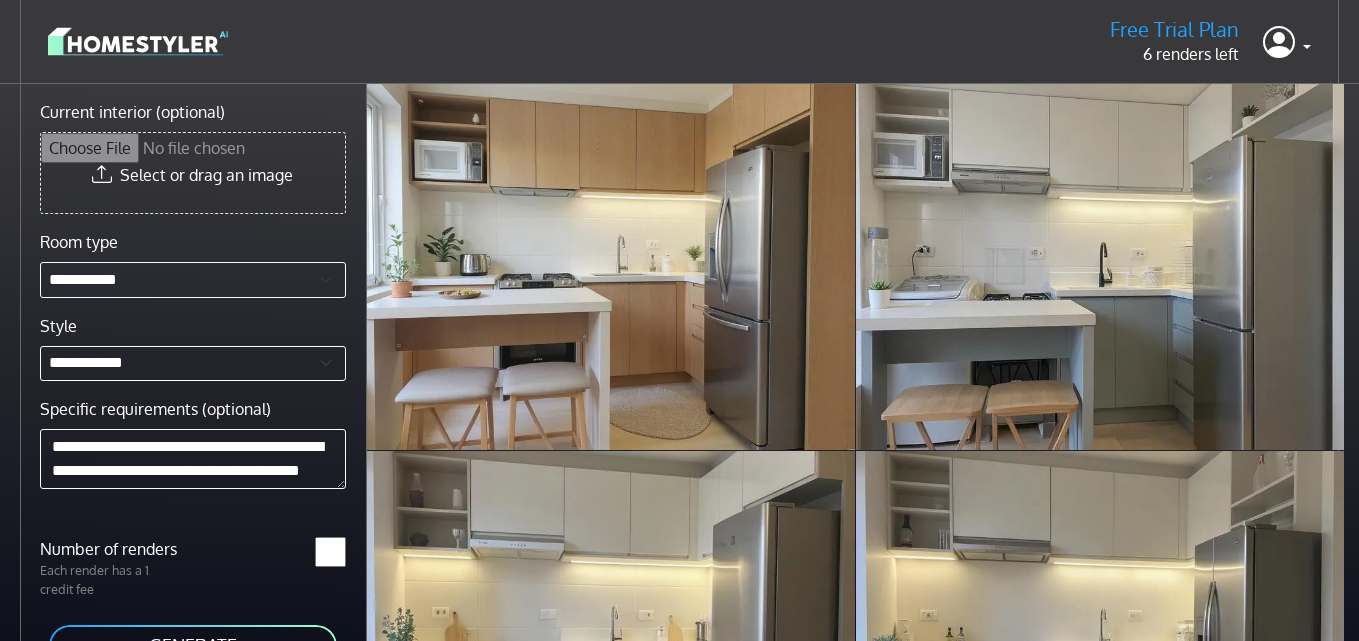 scroll, scrollTop: 84, scrollLeft: 0, axis: vertical 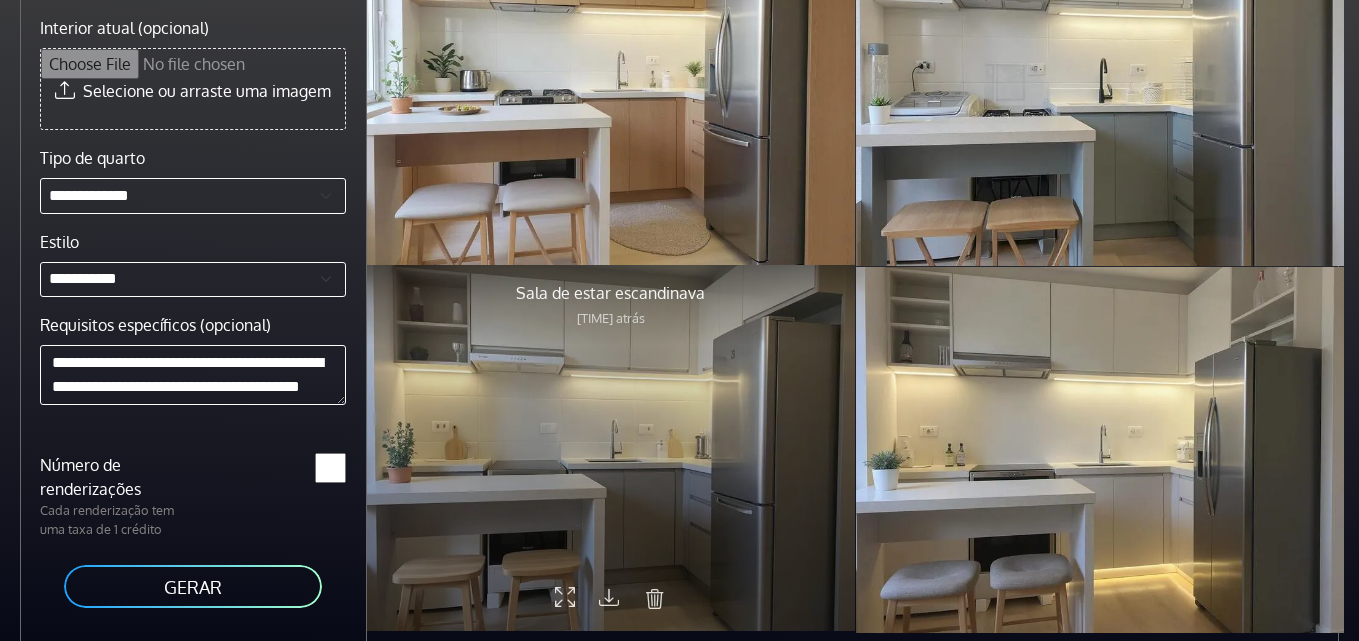 click at bounding box center [609, 596] 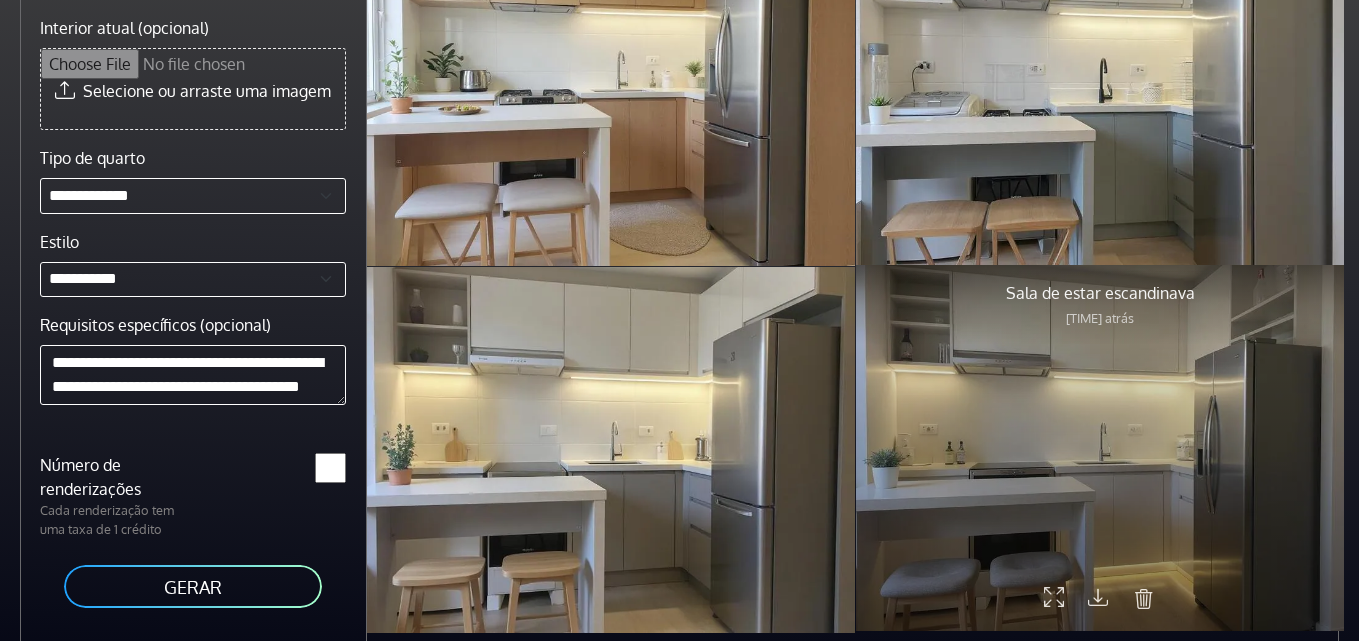 click at bounding box center [1098, 596] 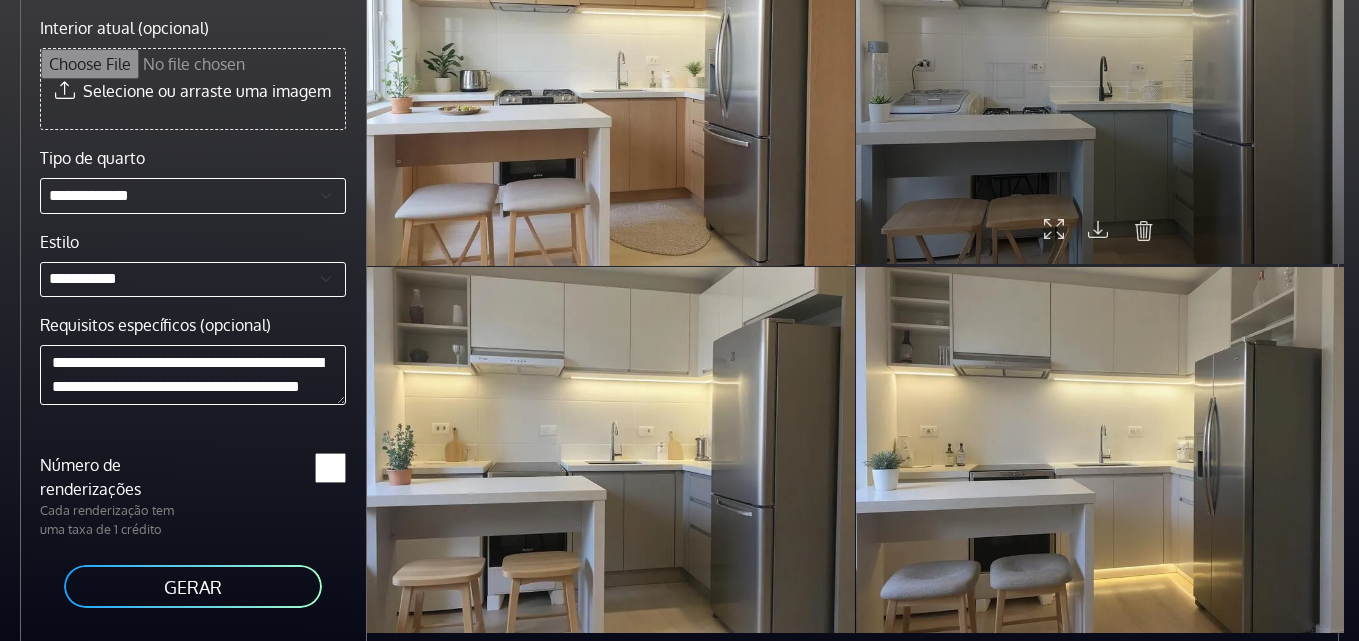 click at bounding box center [1098, 229] 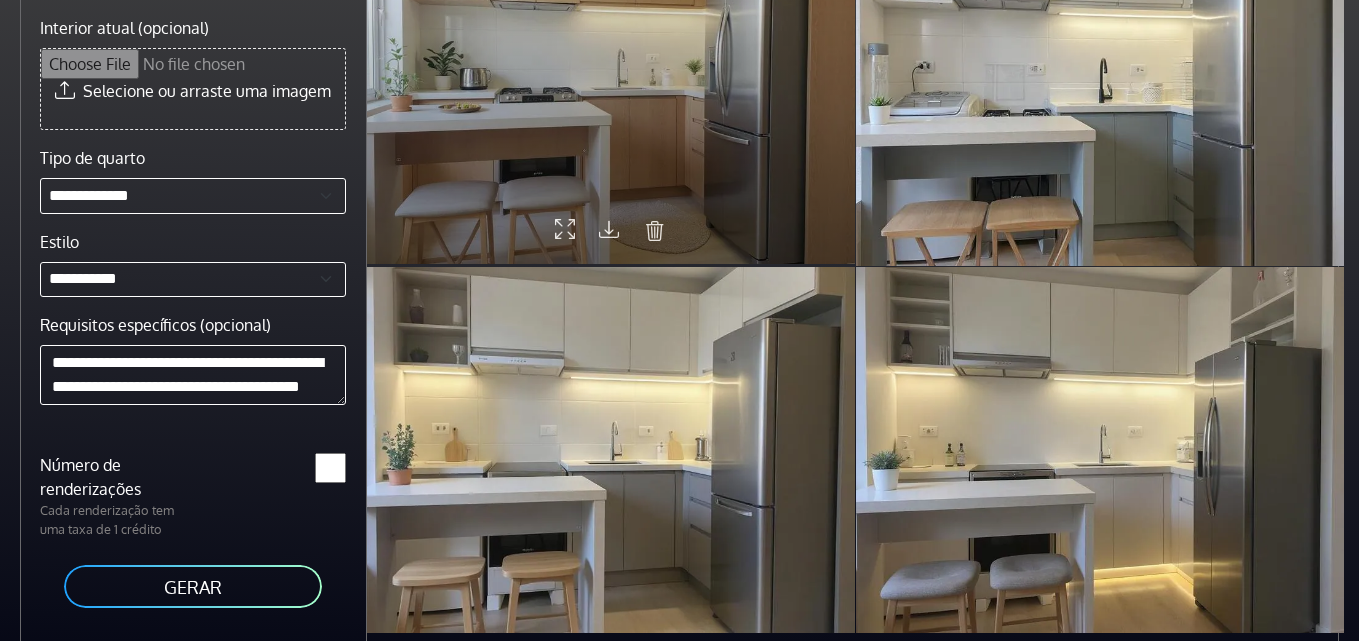 click at bounding box center (609, 229) 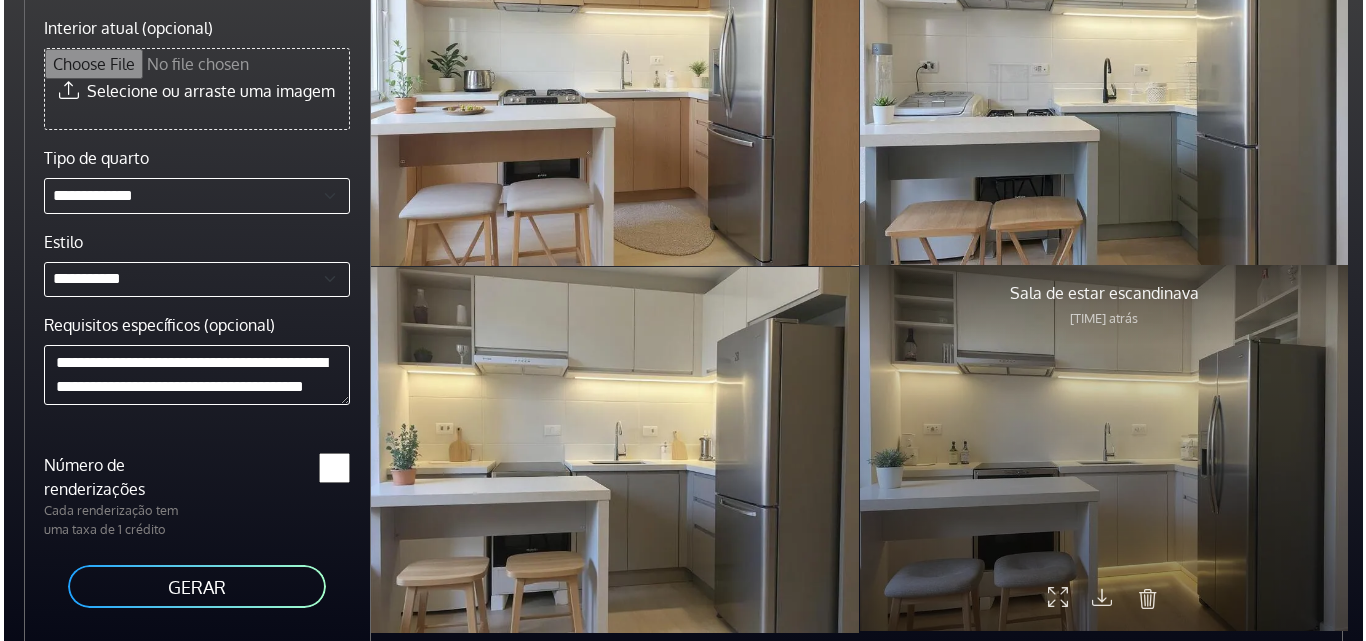 scroll, scrollTop: 103, scrollLeft: 0, axis: vertical 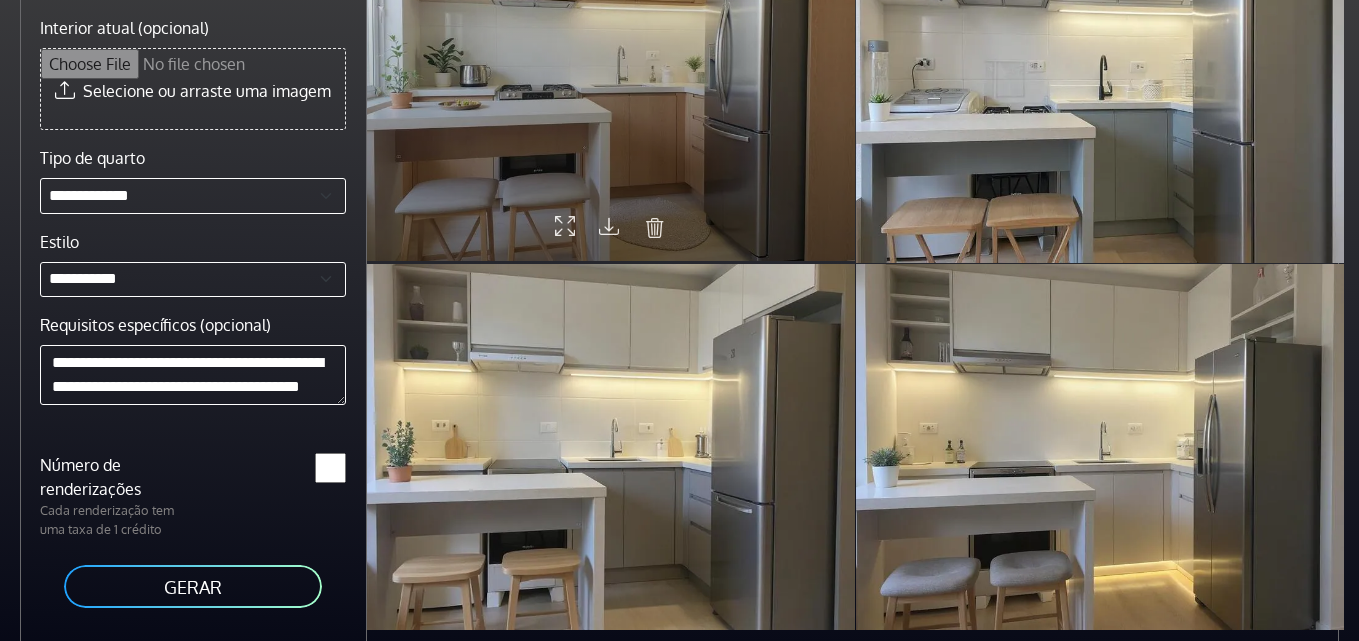 click at bounding box center [611, 78] 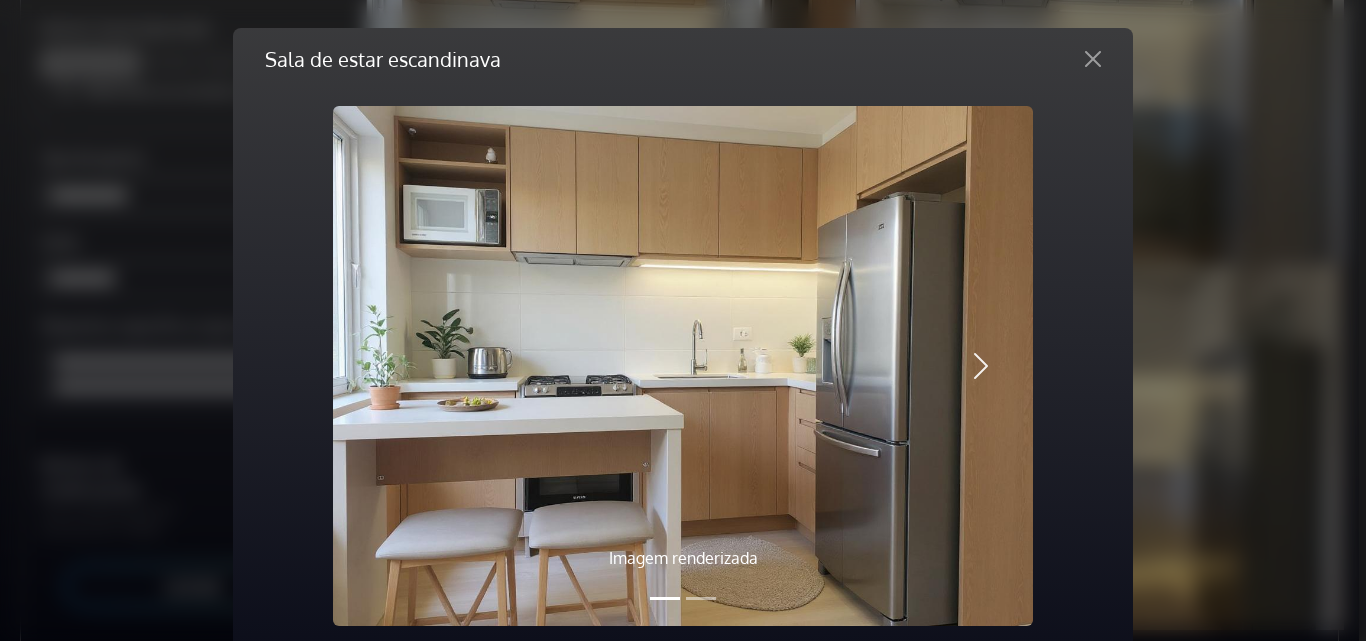 click at bounding box center [981, 366] 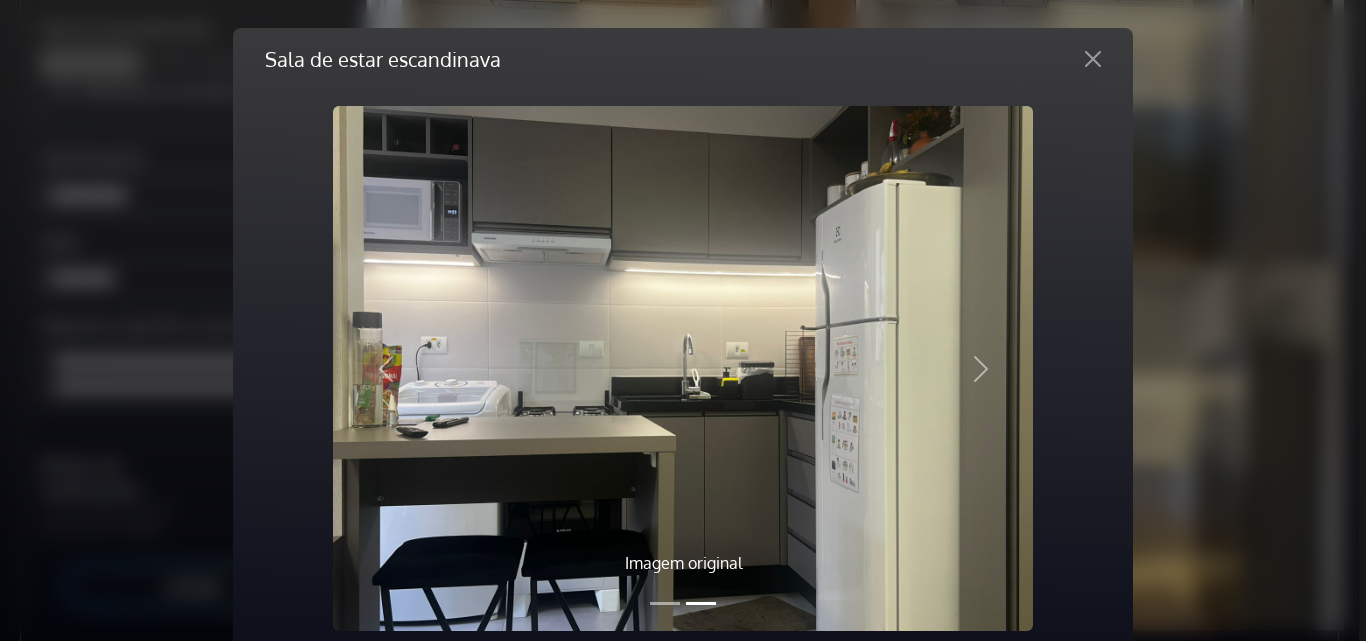 click at bounding box center [665, 603] 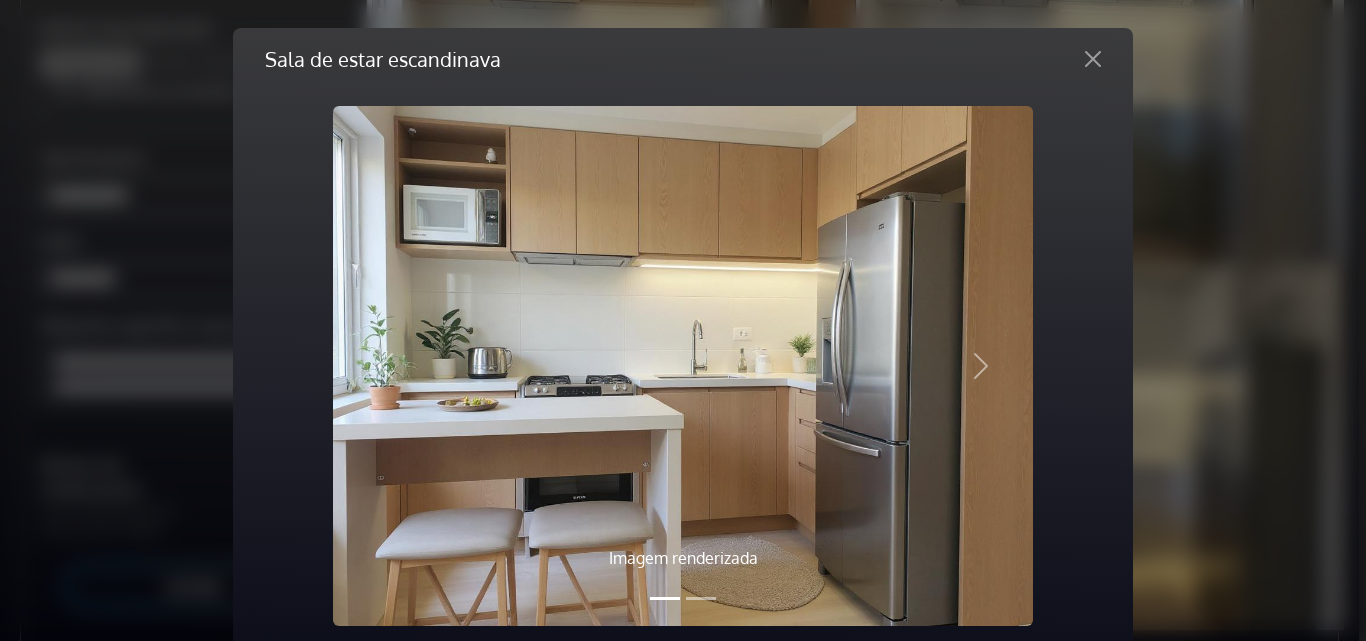 click at bounding box center (701, 598) 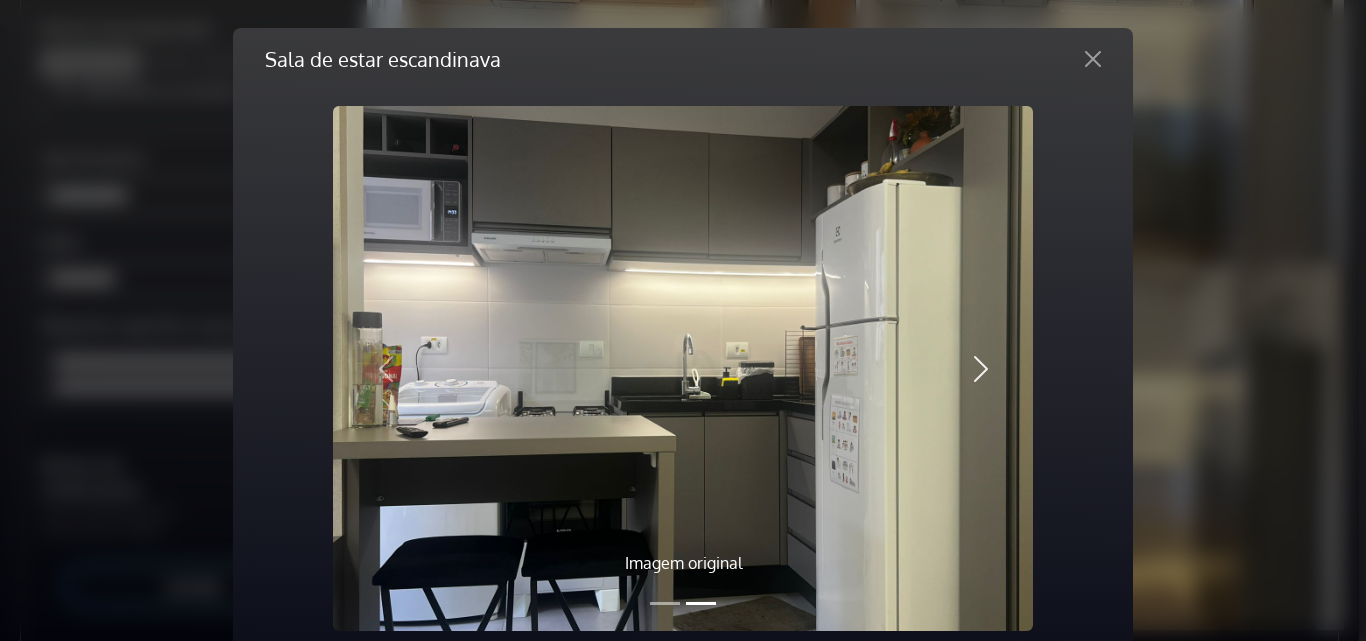 click at bounding box center [981, 369] 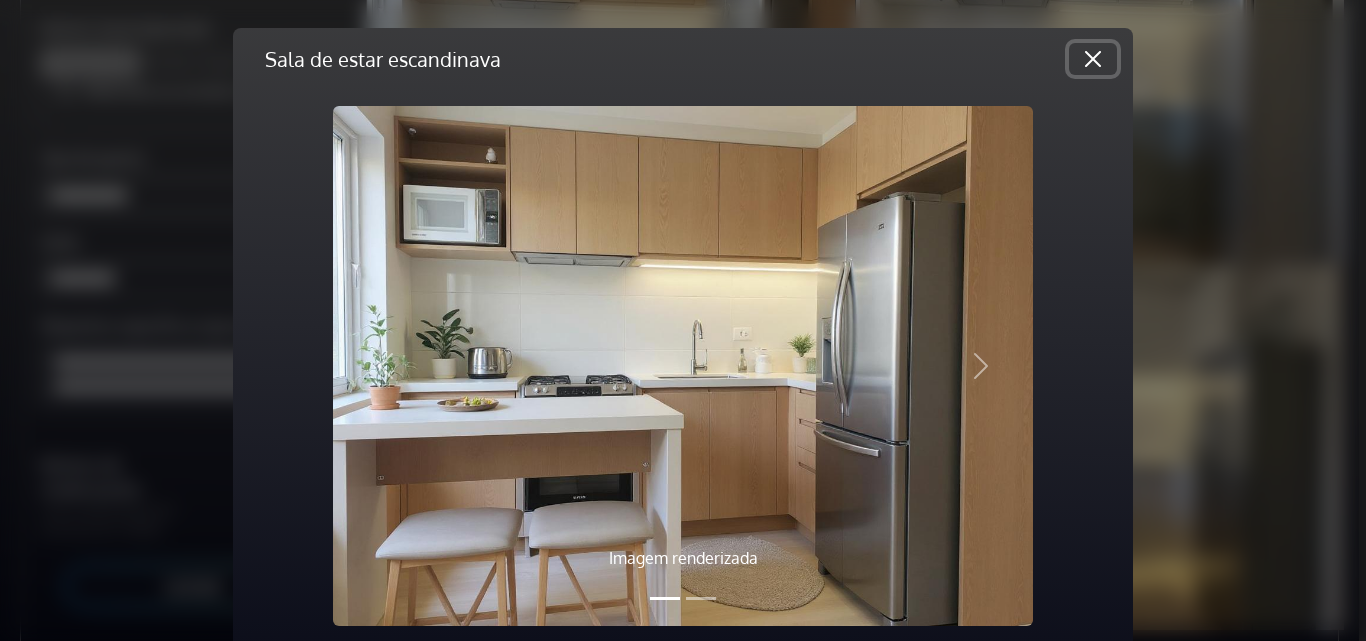 click at bounding box center (1093, 59) 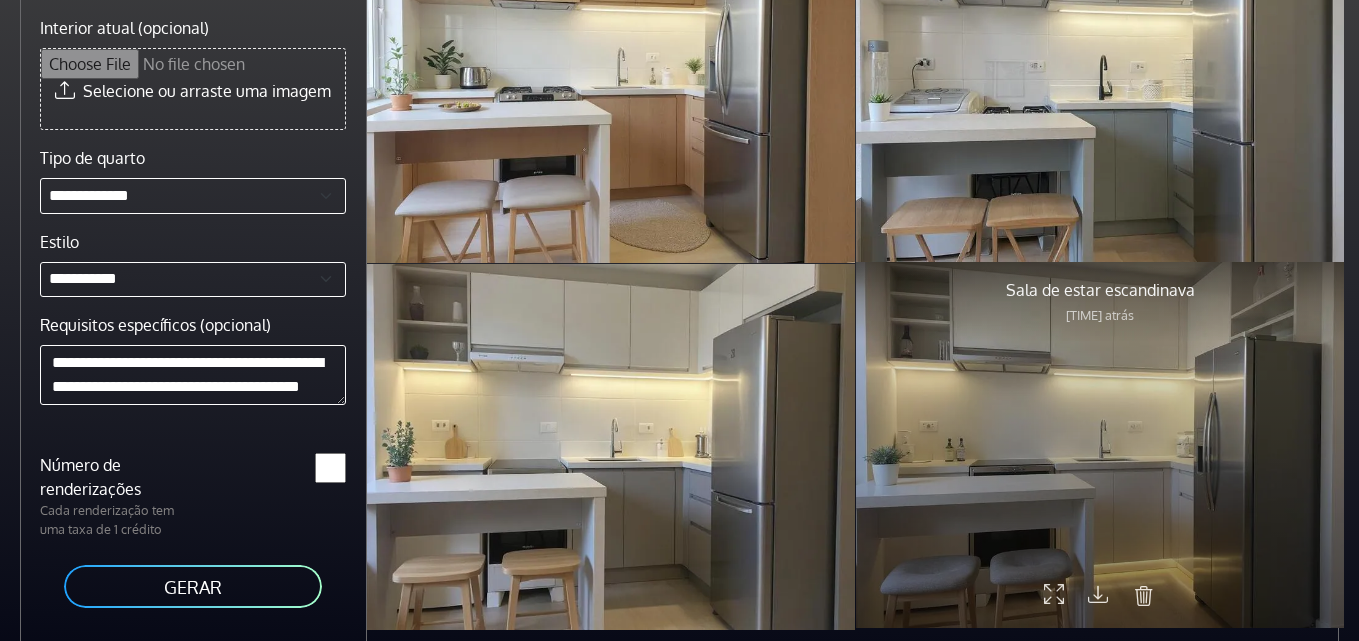 click at bounding box center (1100, 445) 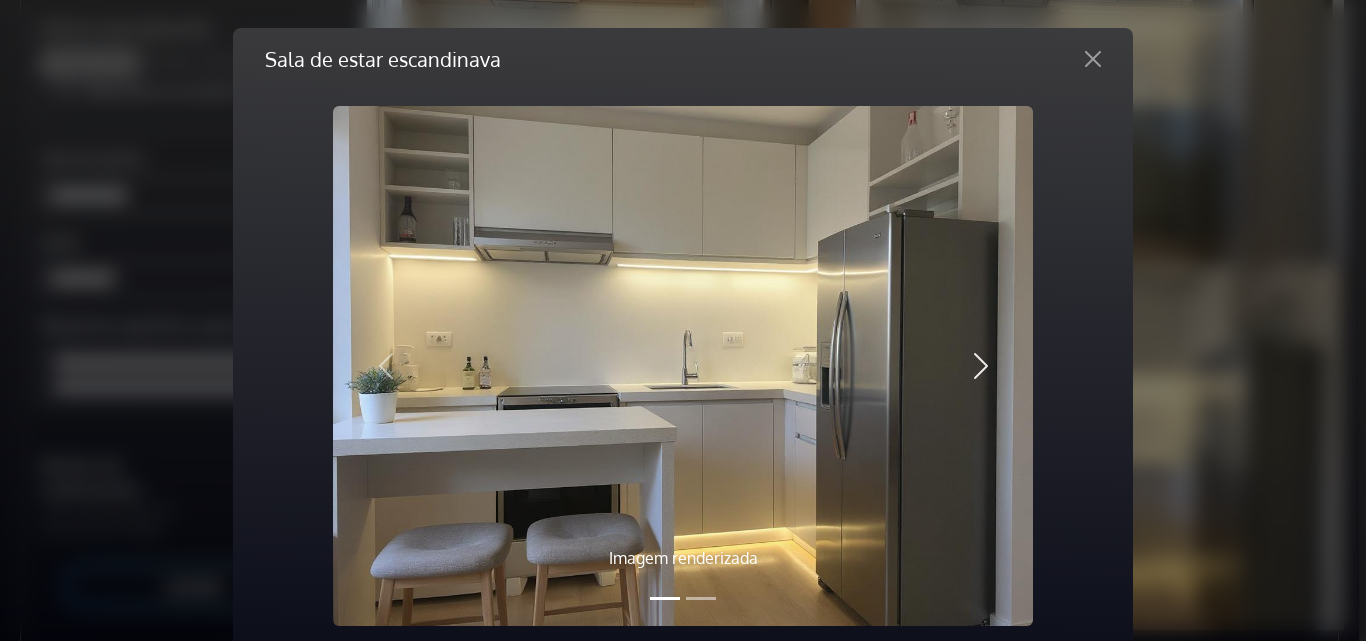 click at bounding box center (981, 366) 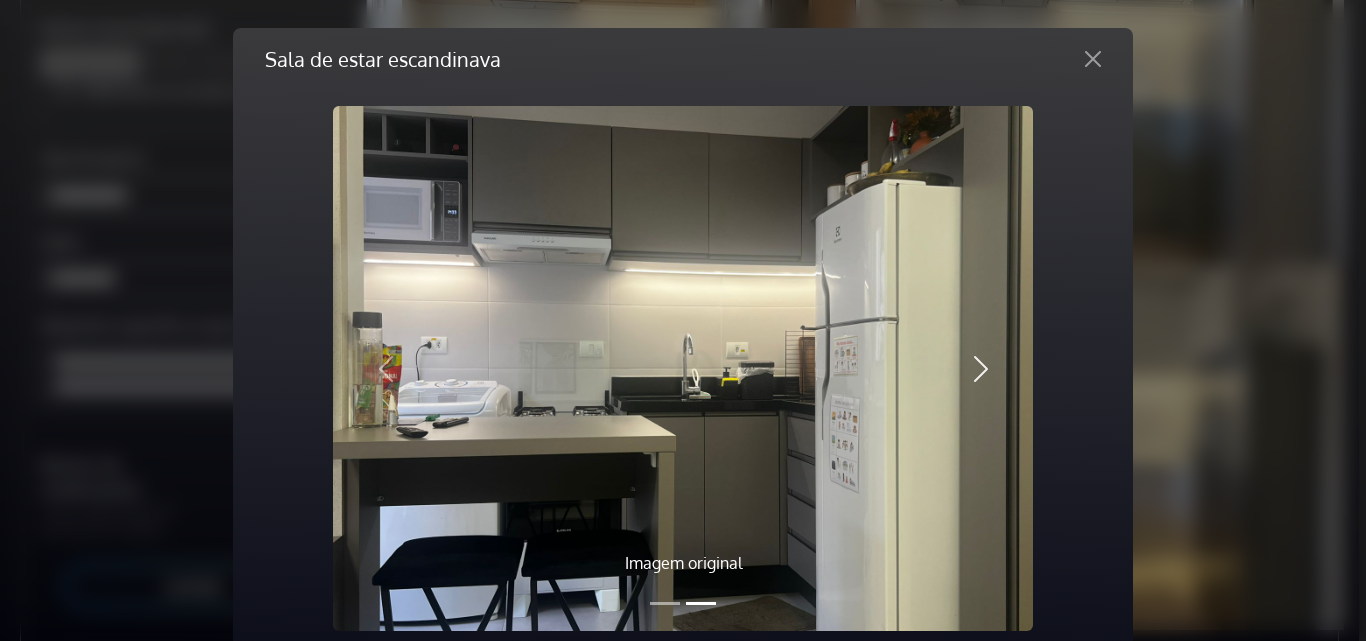 click at bounding box center [981, 369] 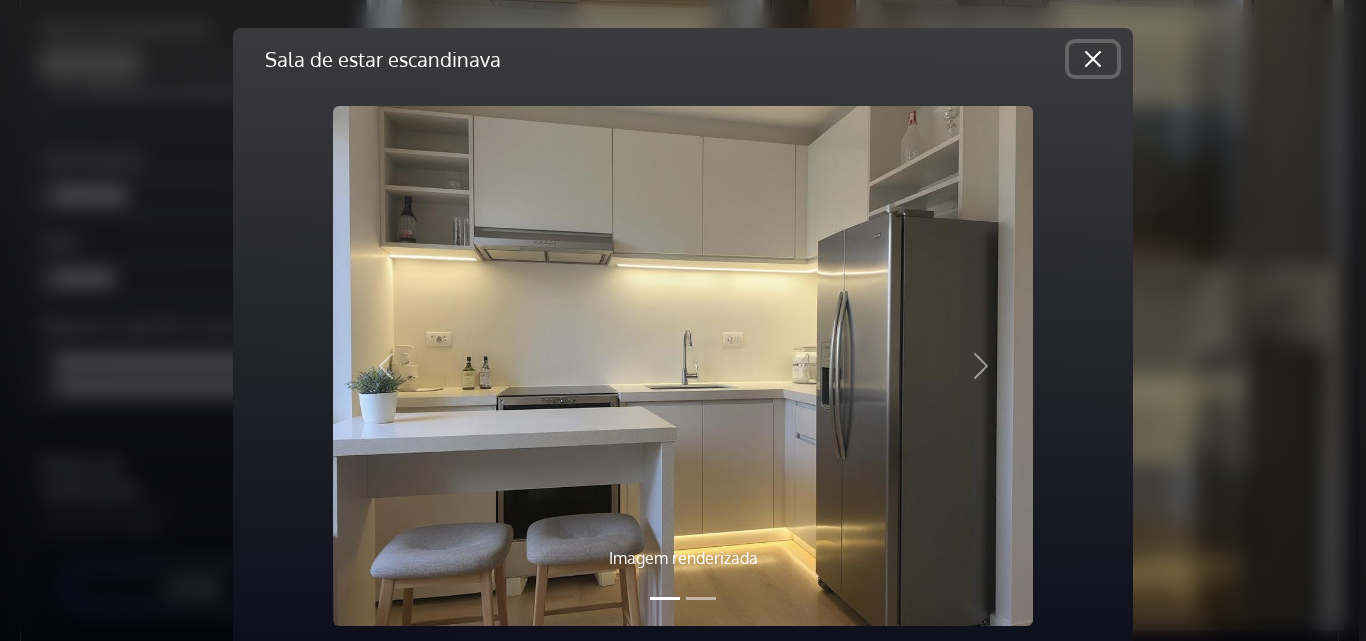click at bounding box center (1093, 59) 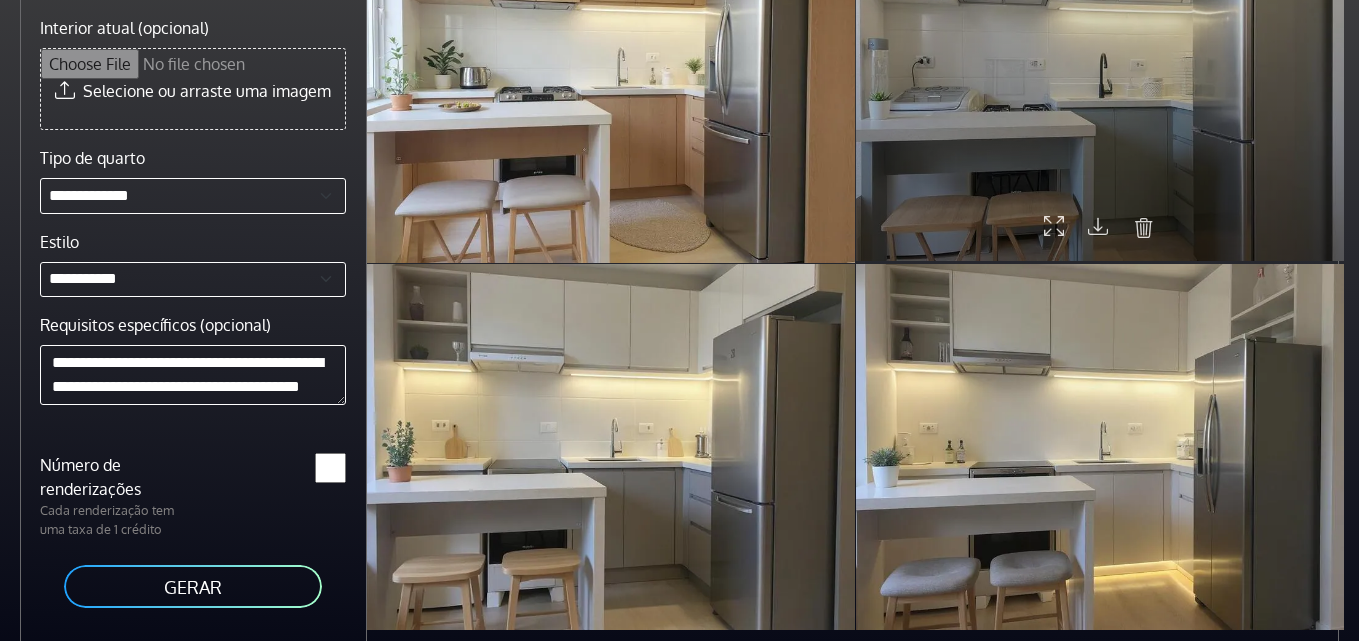 click at bounding box center (1100, 78) 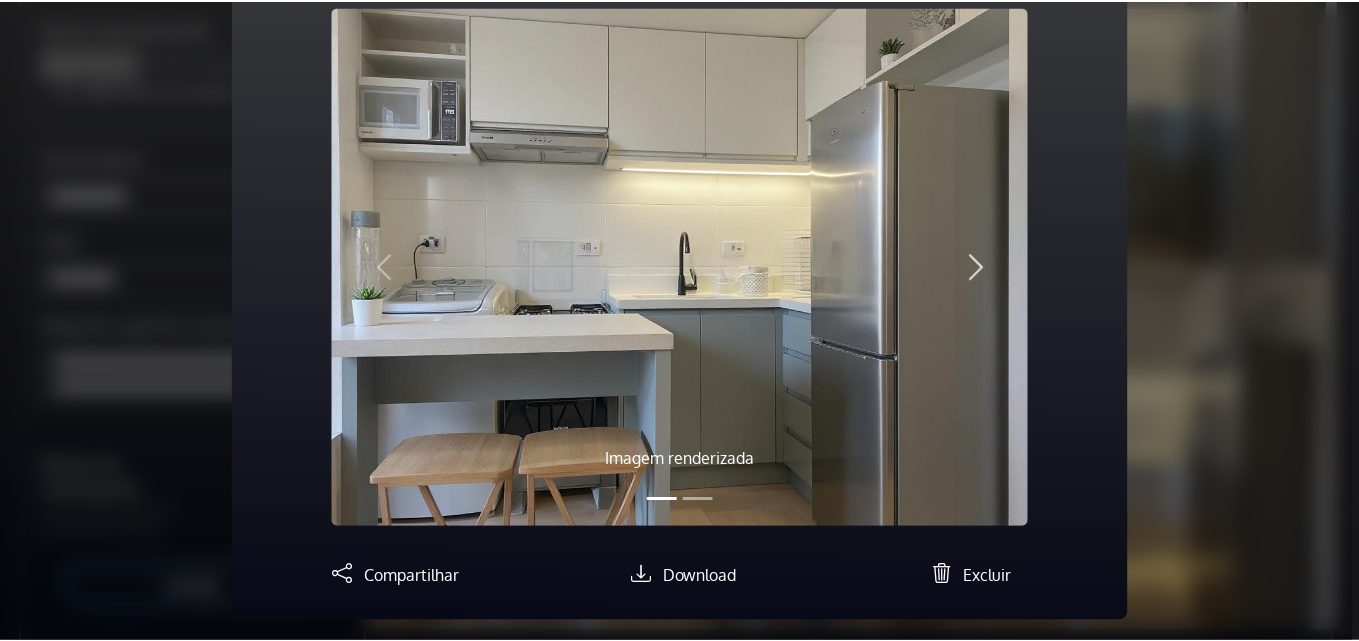 scroll, scrollTop: 0, scrollLeft: 0, axis: both 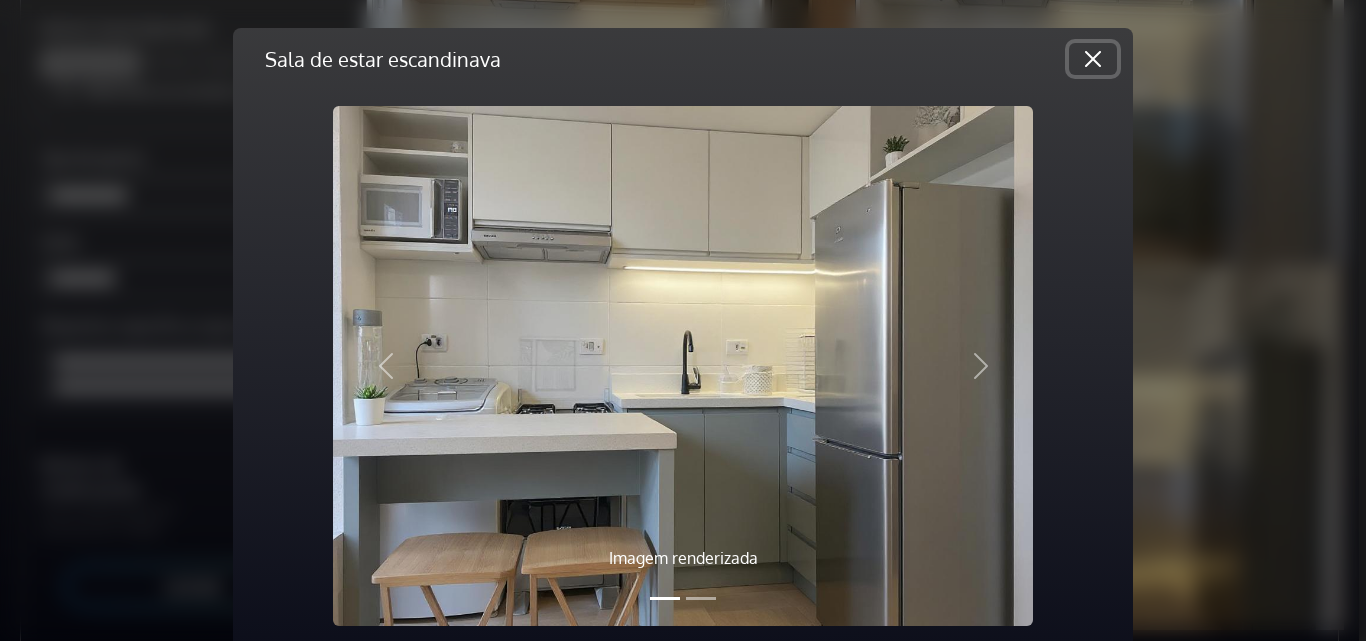 click at bounding box center [1093, 59] 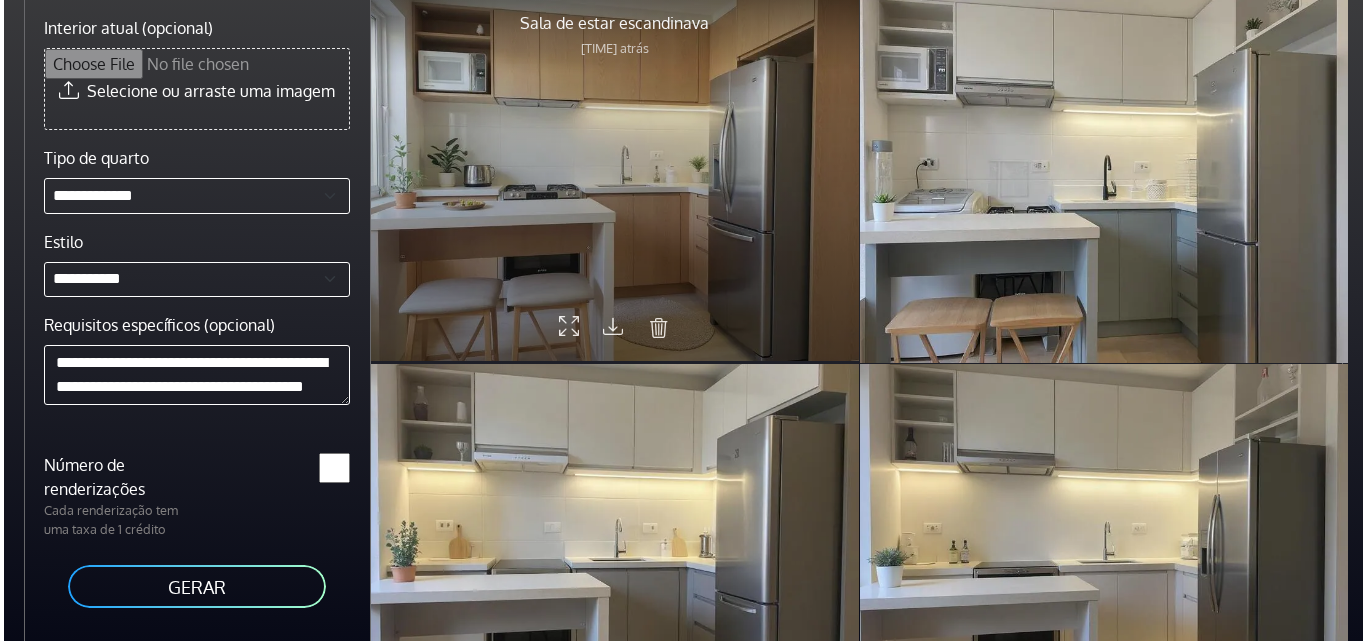 scroll, scrollTop: 103, scrollLeft: 0, axis: vertical 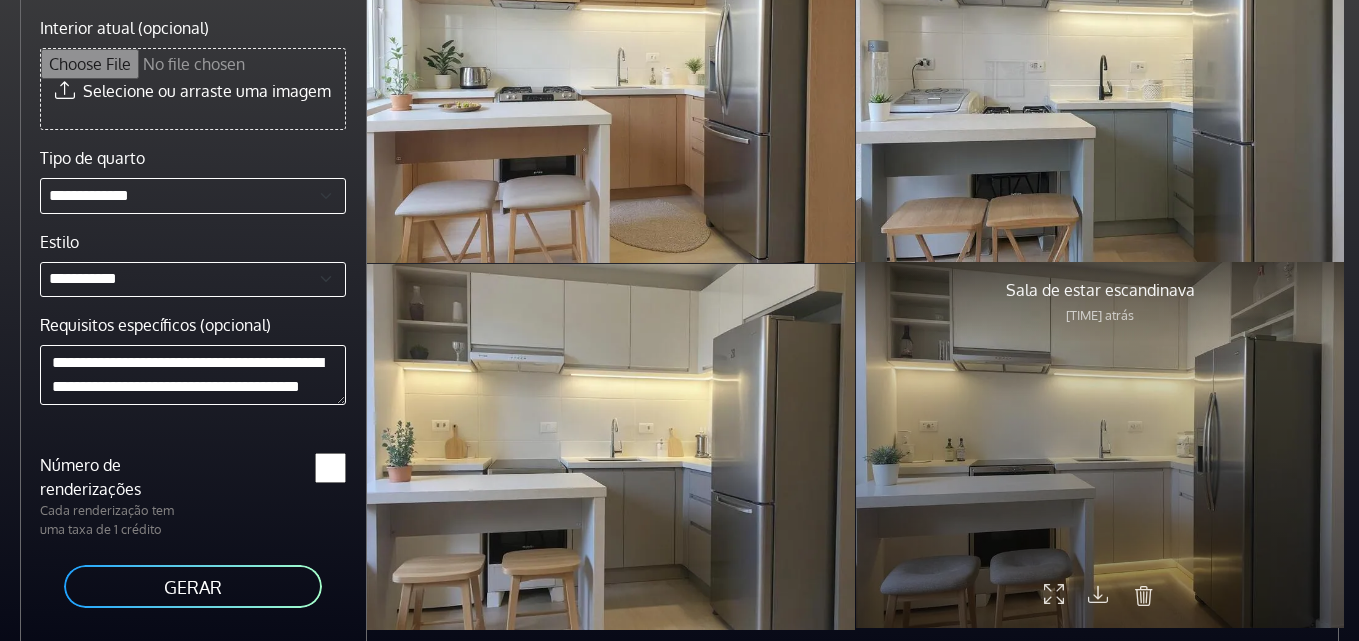 click at bounding box center (1100, 445) 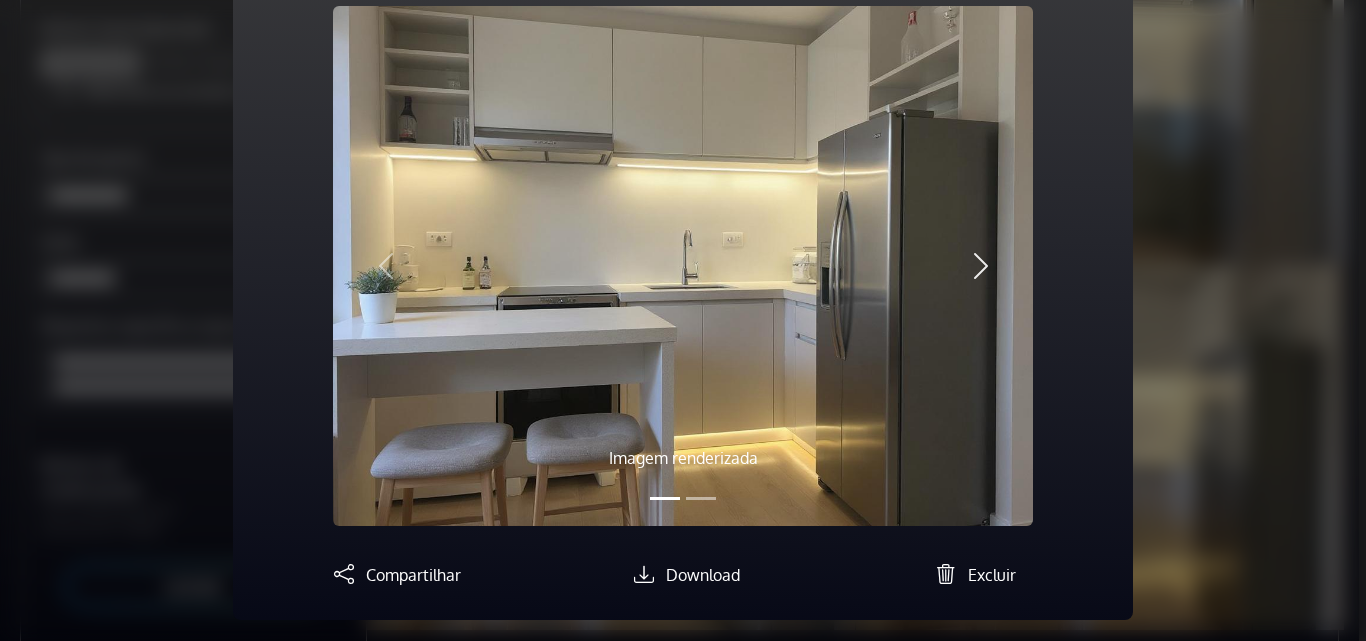 scroll, scrollTop: 0, scrollLeft: 0, axis: both 